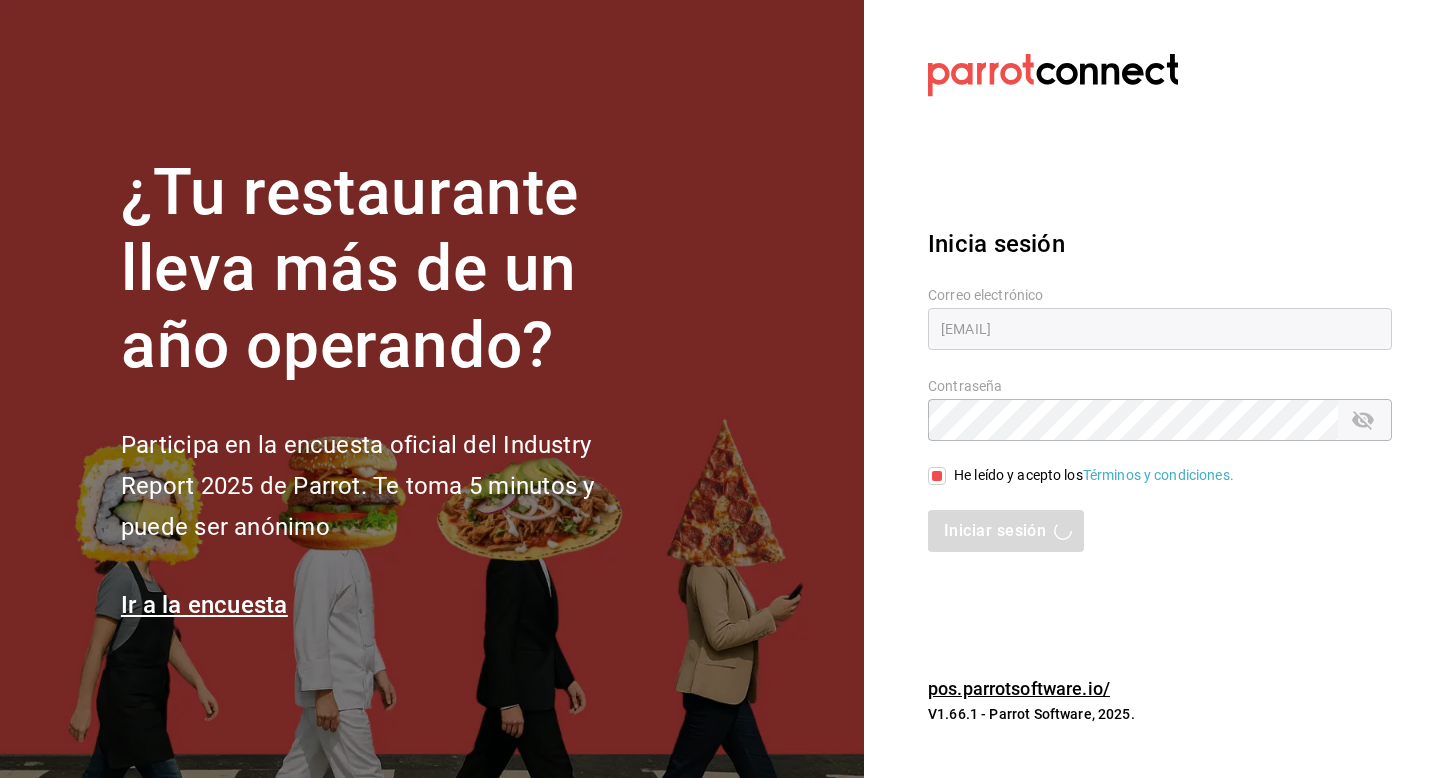 scroll, scrollTop: 0, scrollLeft: 0, axis: both 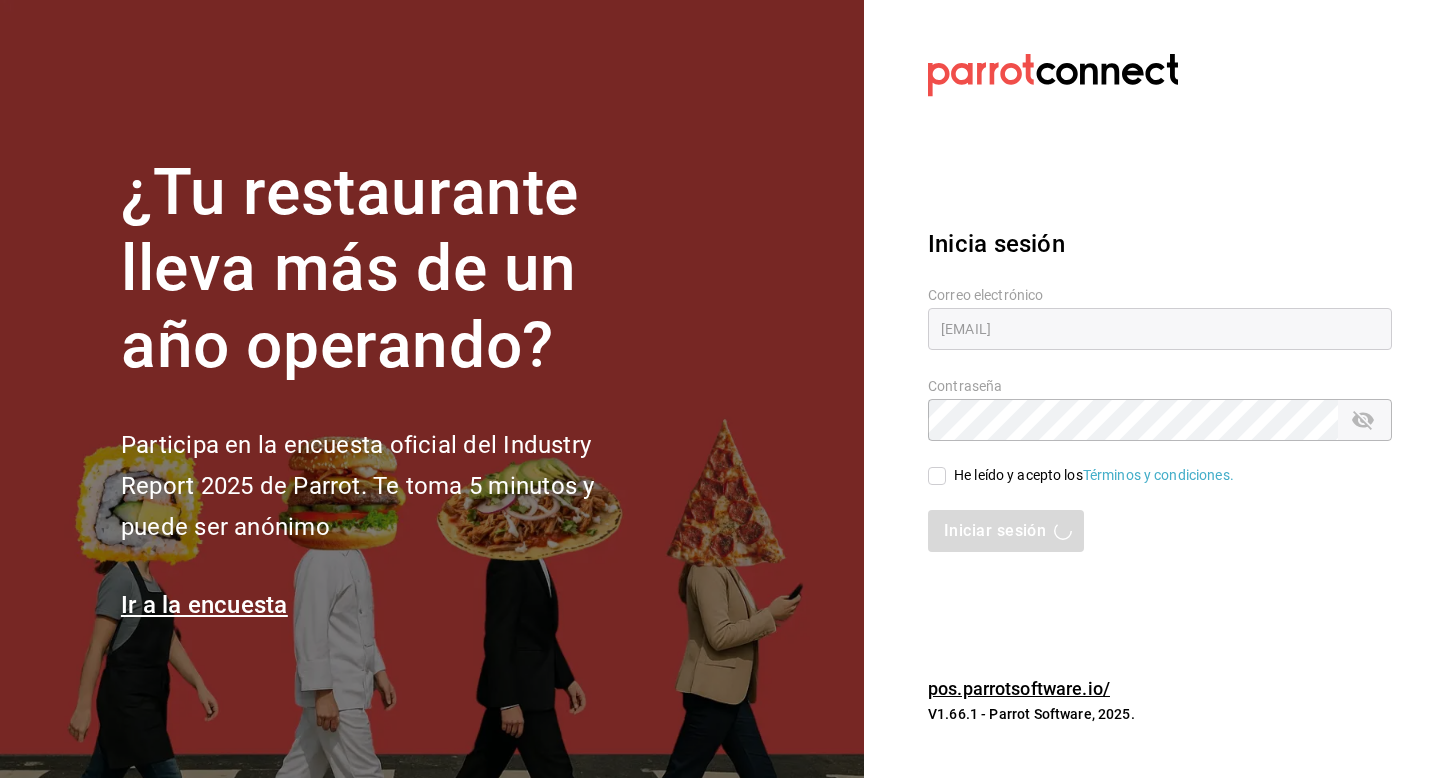 click on "He leído y acepto los  Términos y condiciones." at bounding box center (1090, 475) 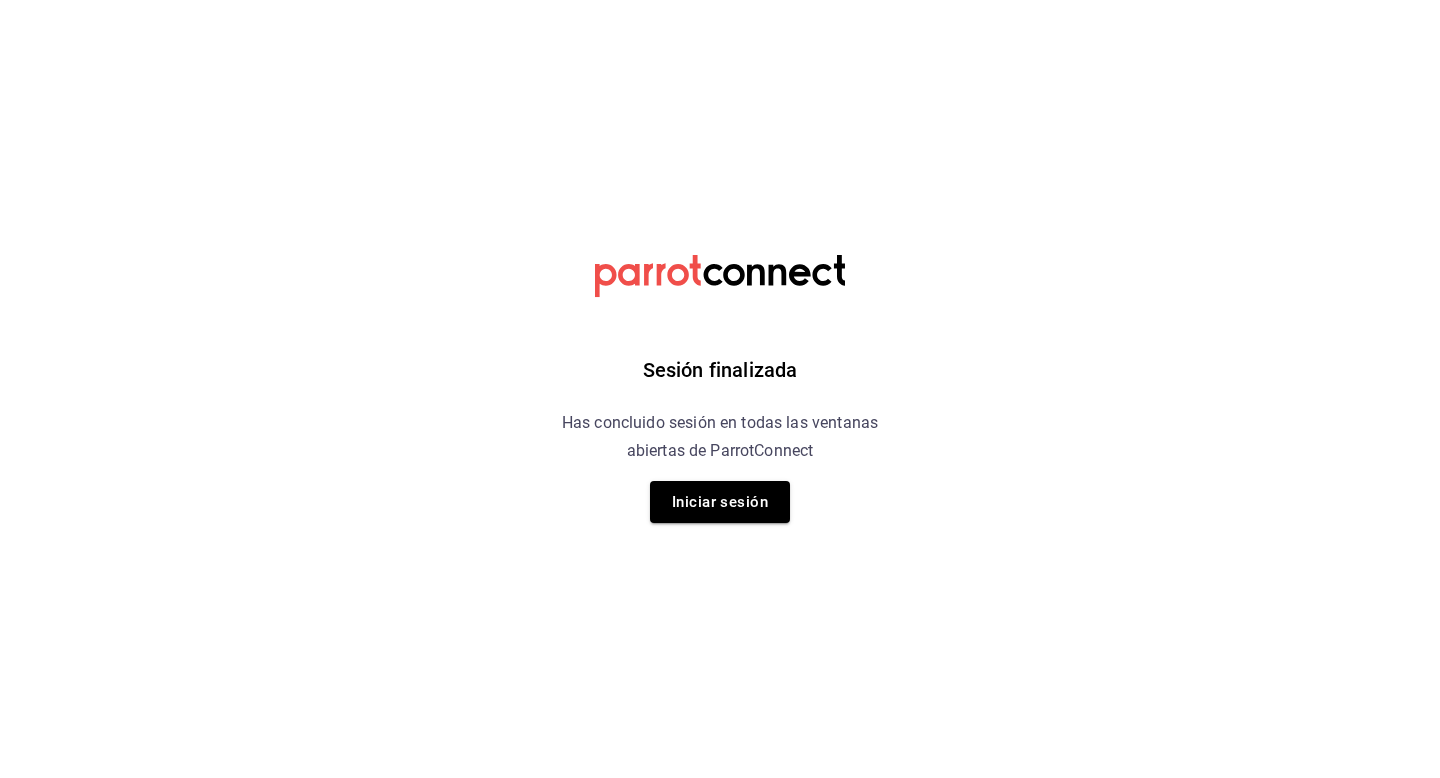 scroll, scrollTop: 0, scrollLeft: 0, axis: both 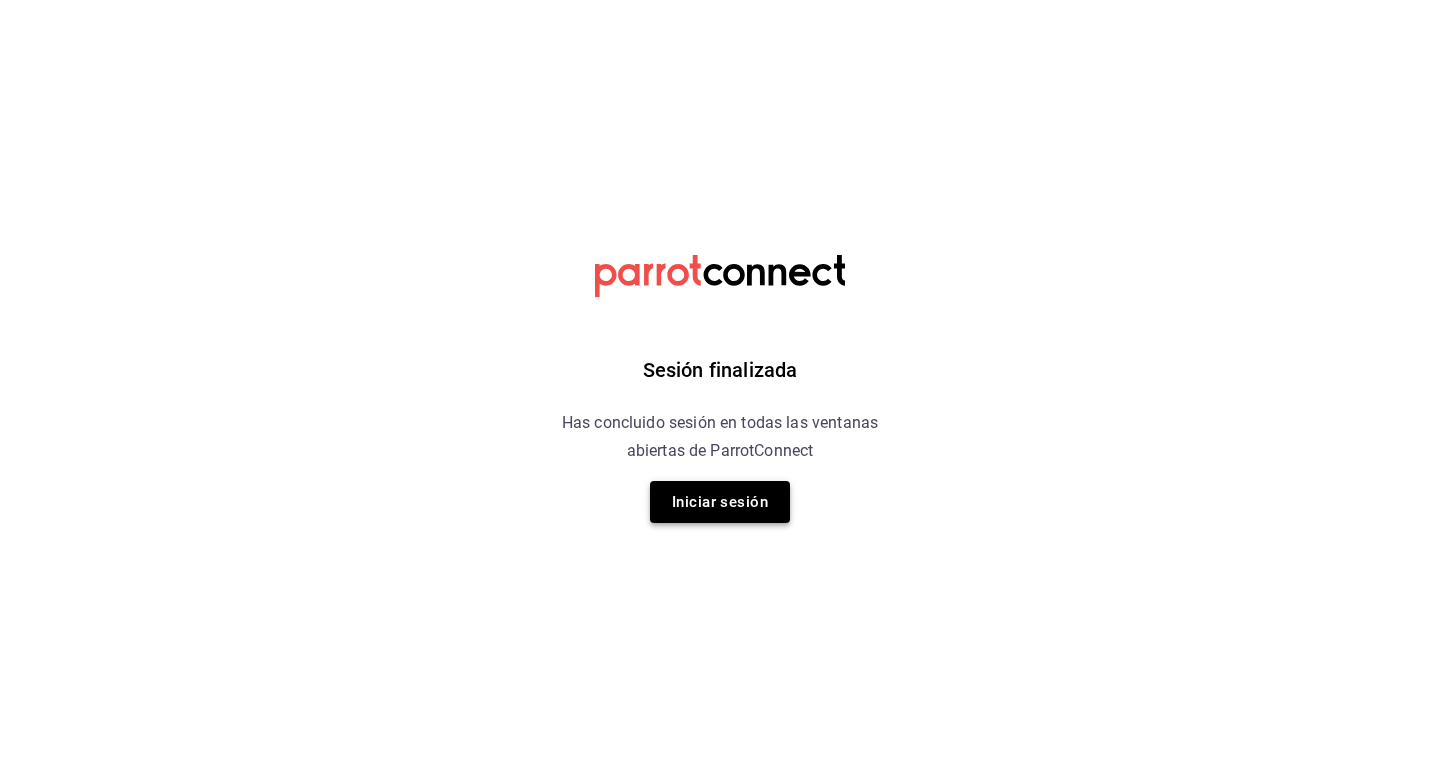 click on "Iniciar sesión" at bounding box center (720, 502) 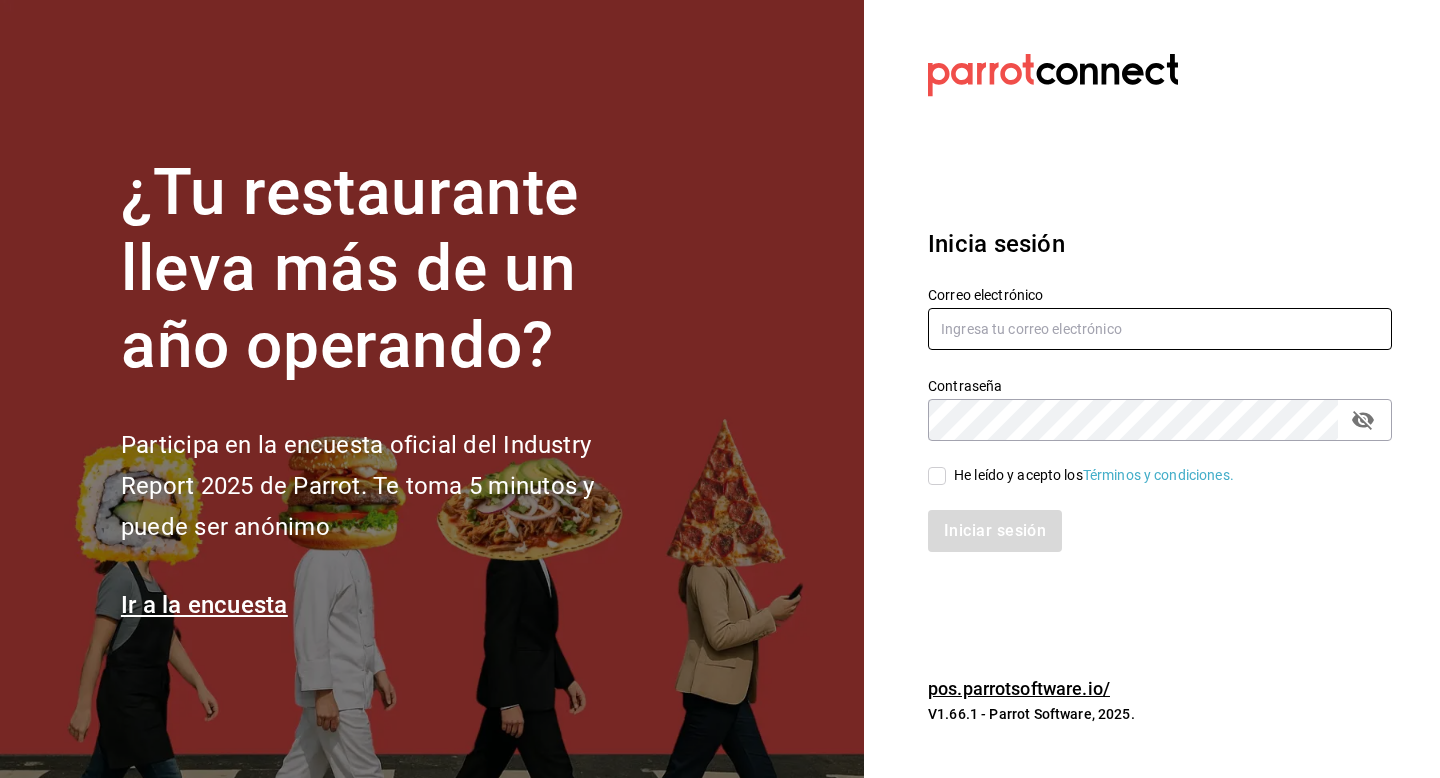 type on "[EMAIL]" 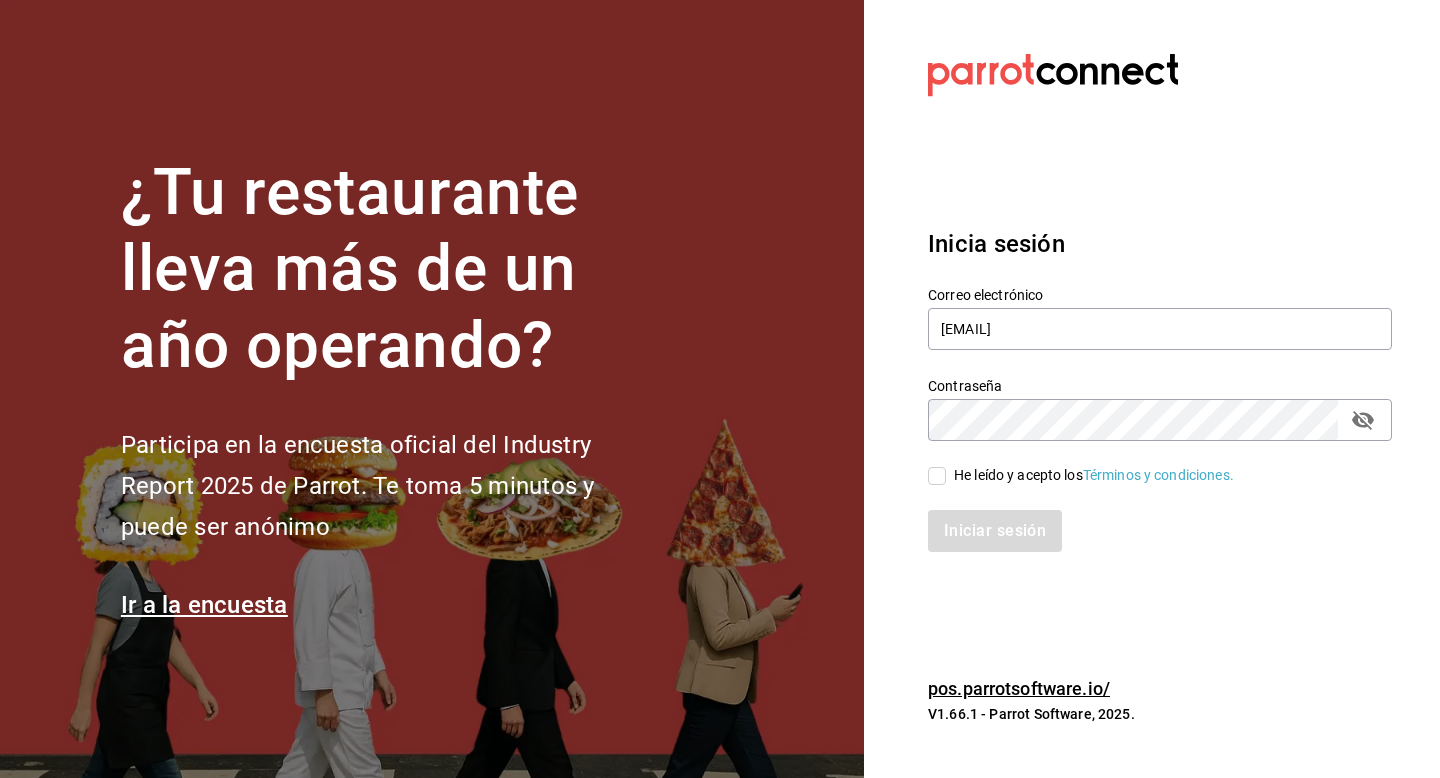 click on "He leído y acepto los  Términos y condiciones." at bounding box center [1148, 464] 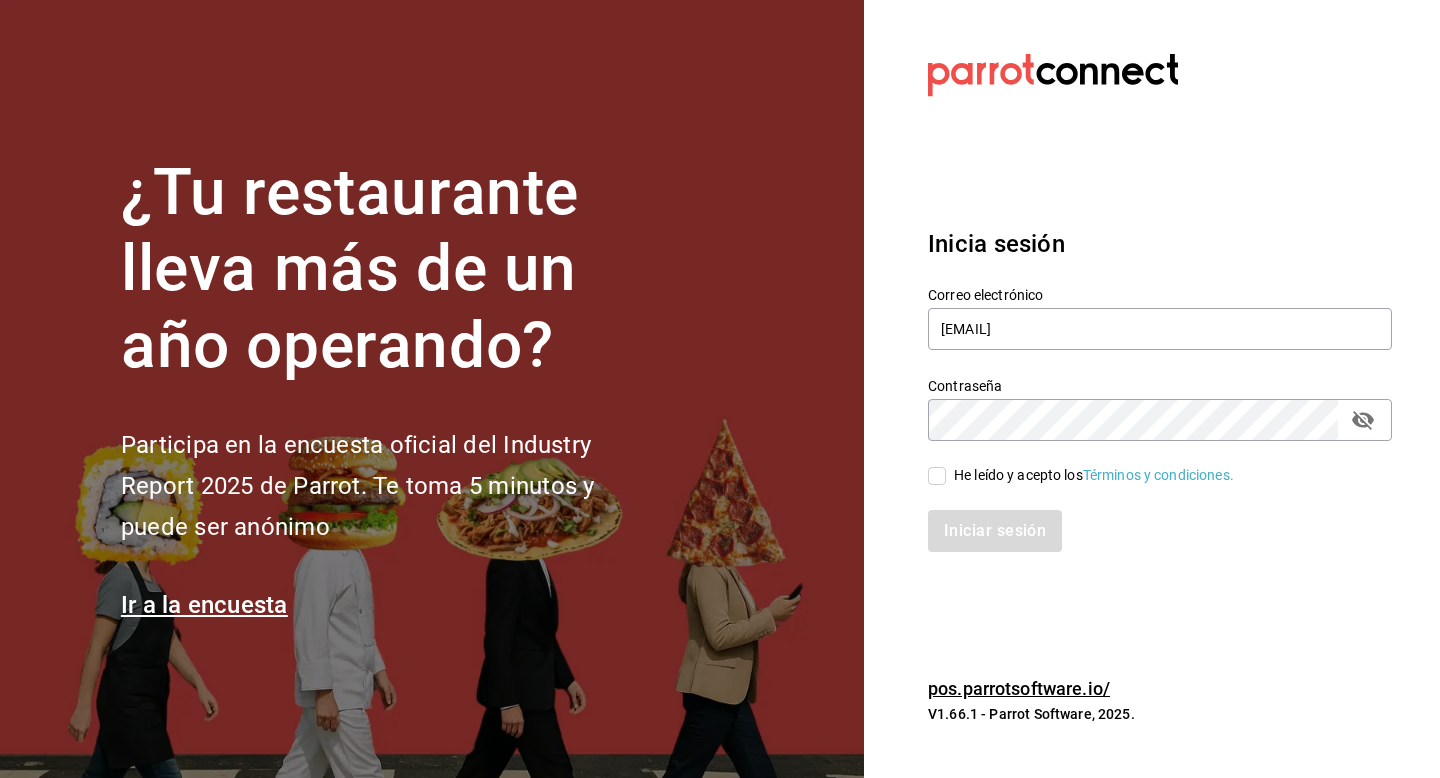 click on "He leído y acepto los  Términos y condiciones." at bounding box center [937, 476] 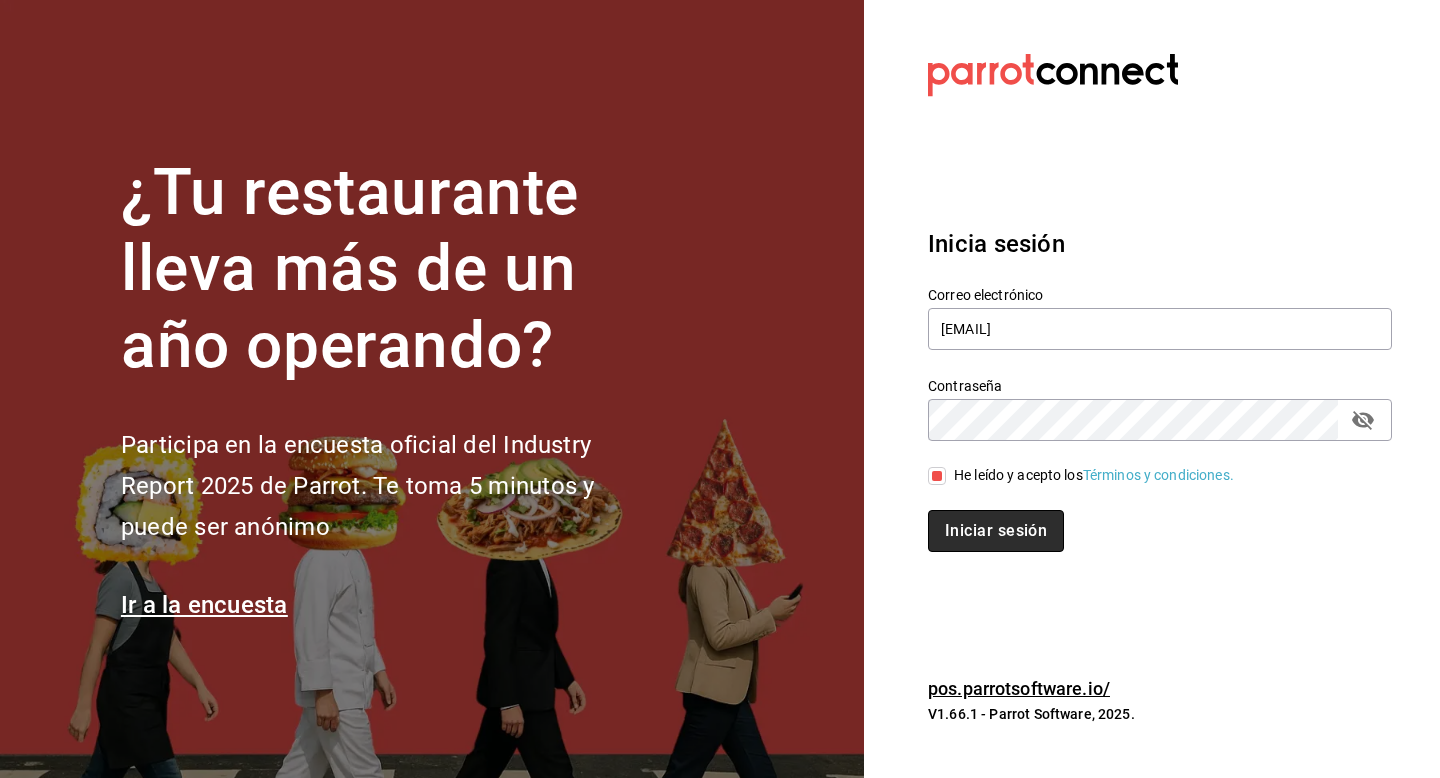 click on "Iniciar sesión" at bounding box center [996, 531] 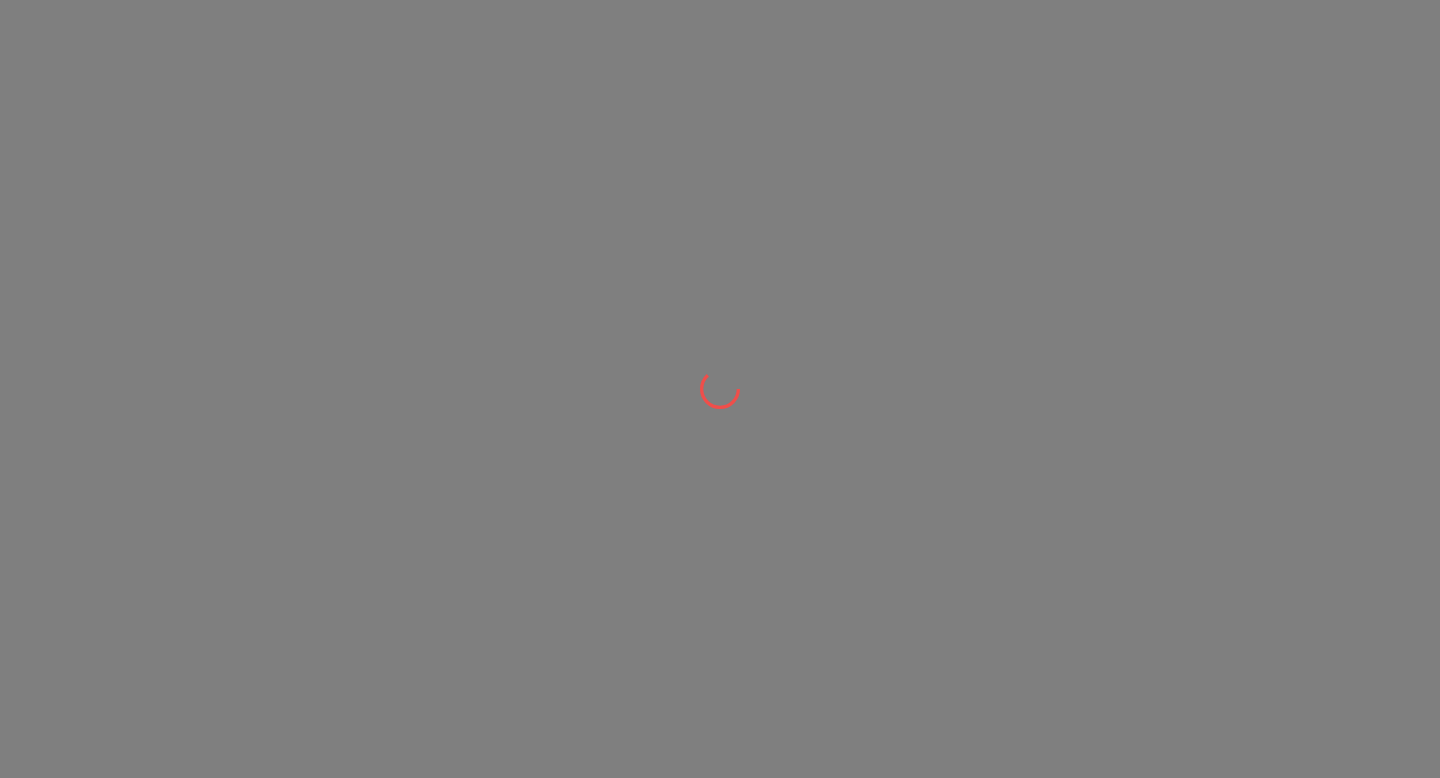 scroll, scrollTop: 0, scrollLeft: 0, axis: both 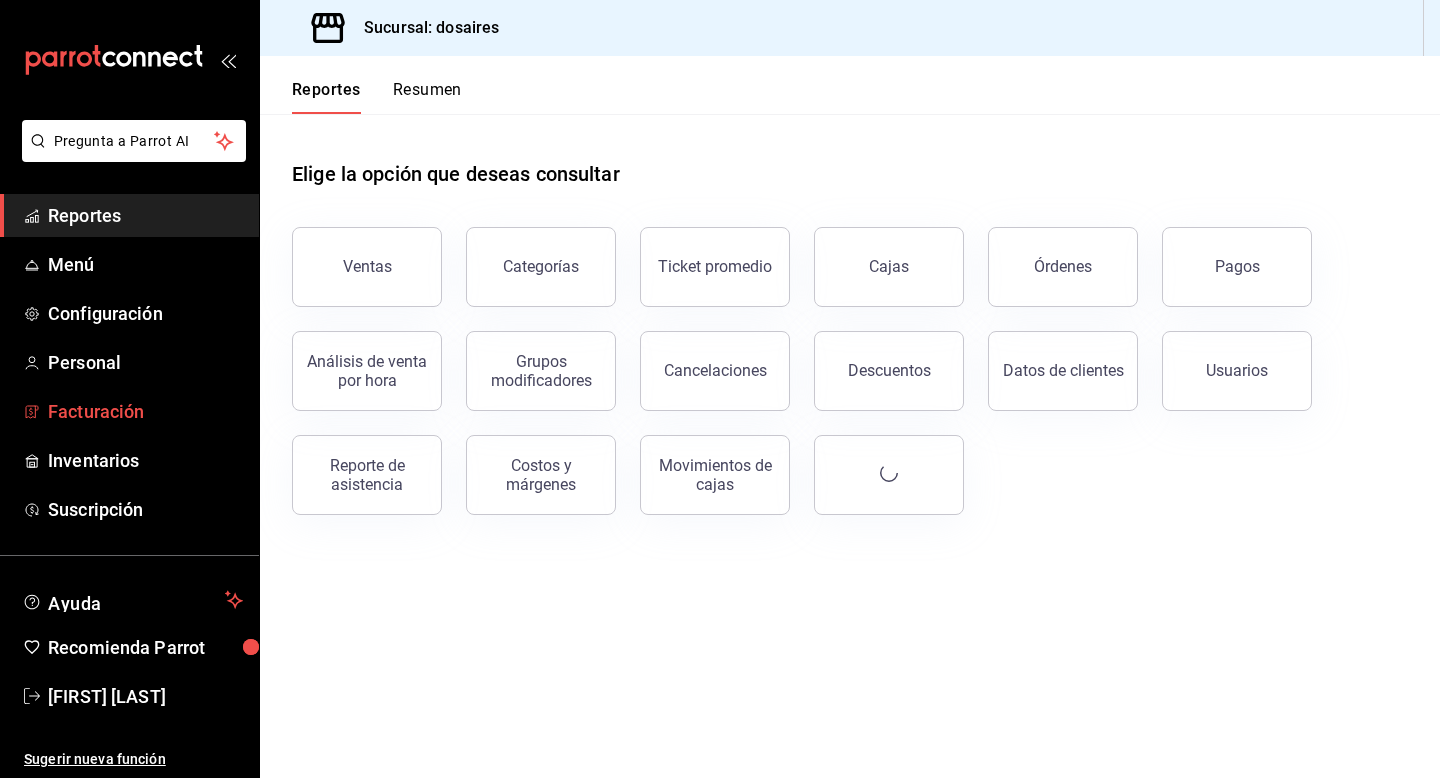 click on "Facturación" at bounding box center [145, 411] 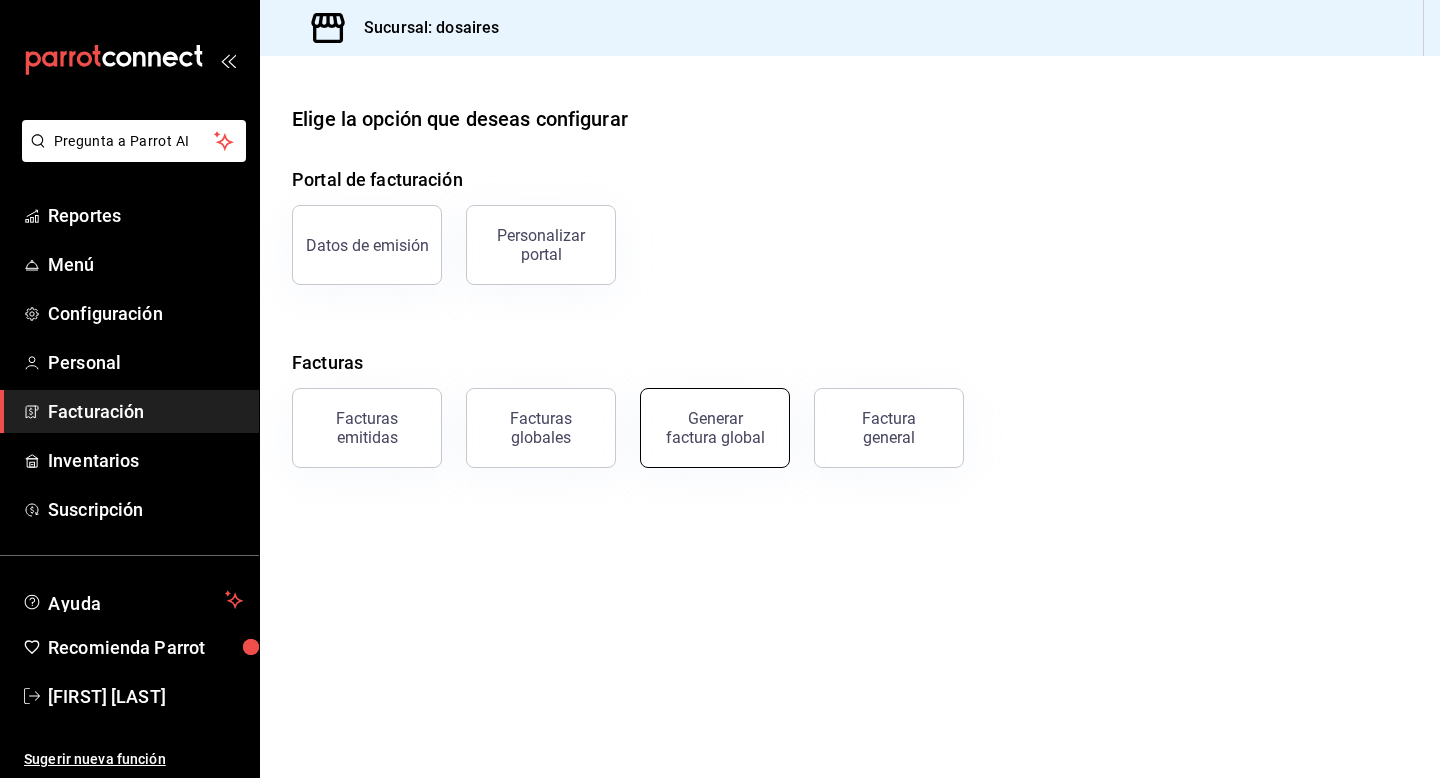 click on "Generar factura global" at bounding box center [715, 428] 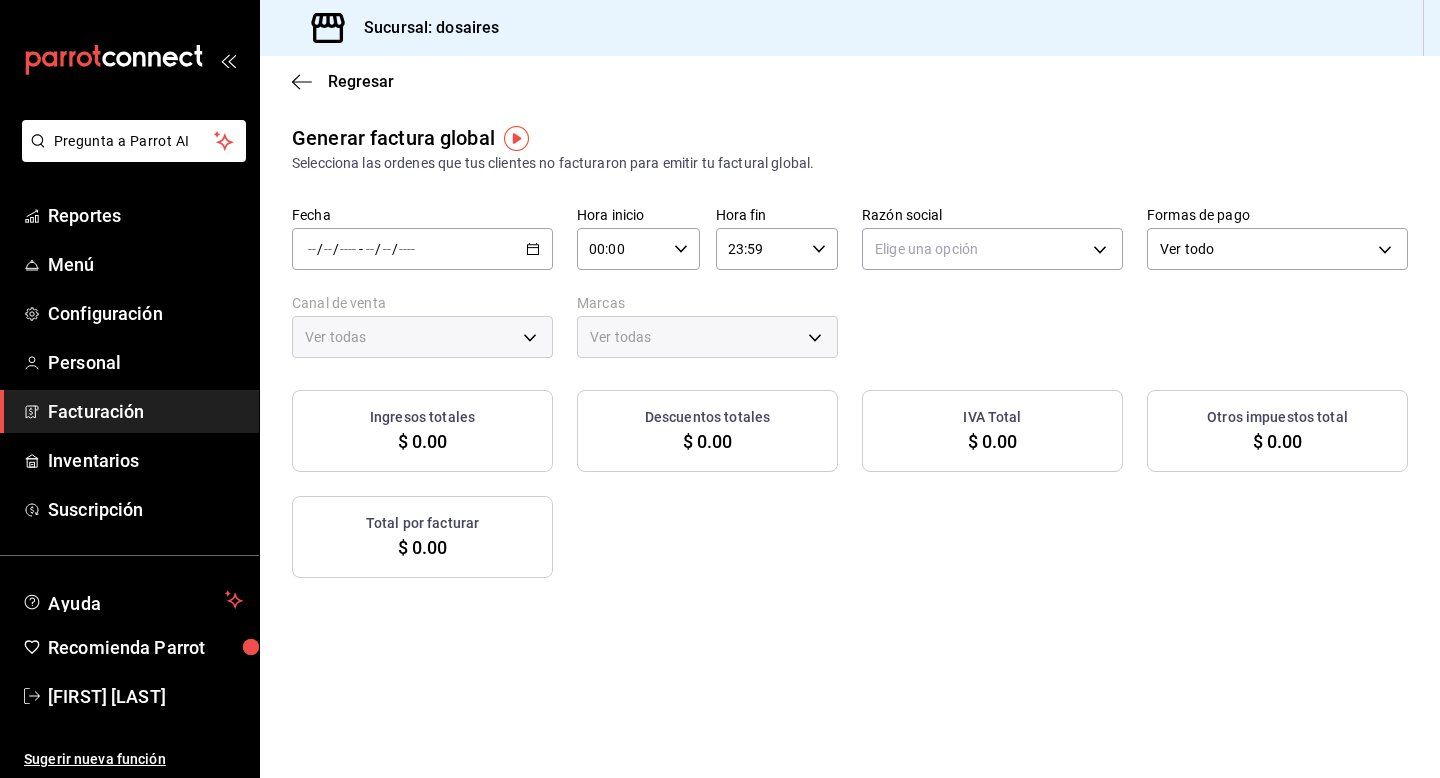 type on "PARROT,UBER_EATS,RAPPI,DIDI_FOOD,ONLINE" 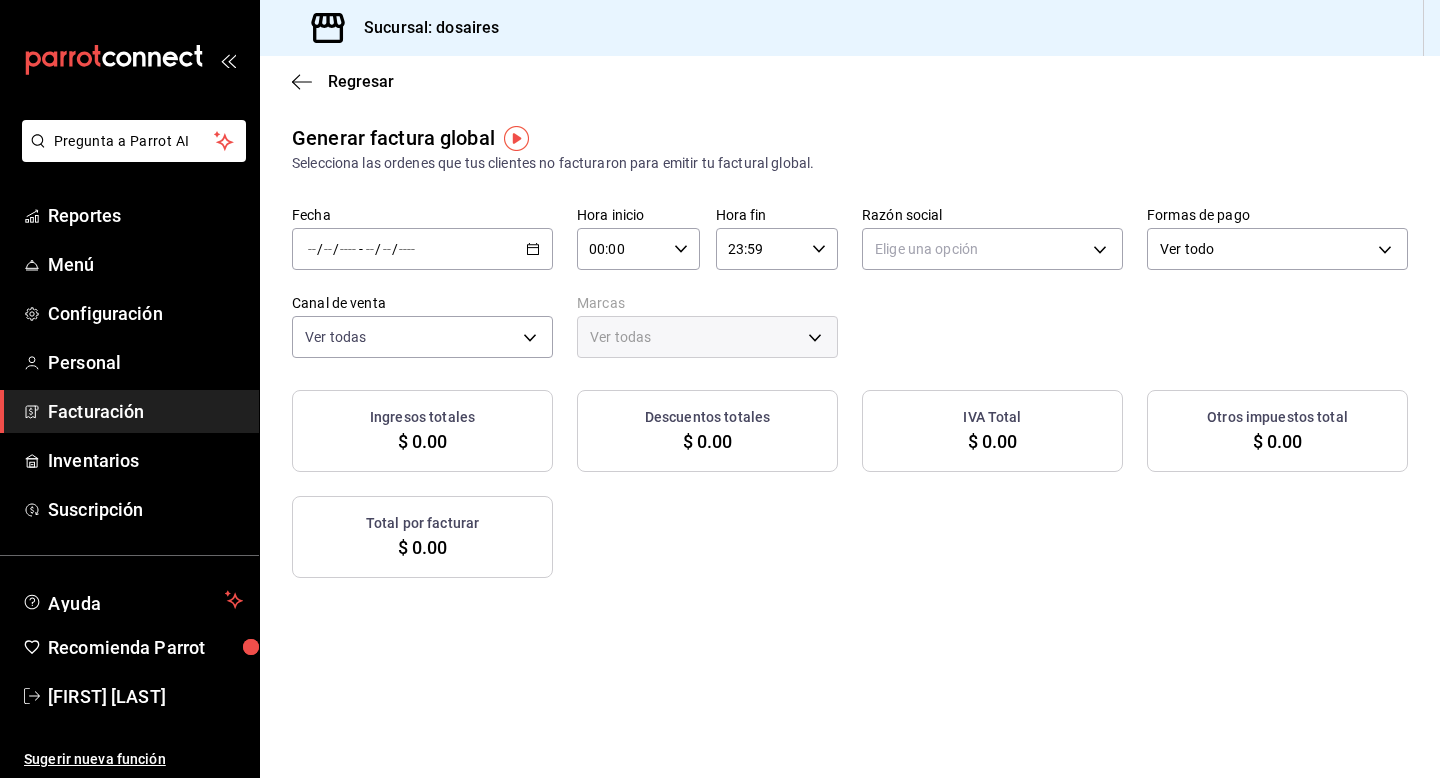click 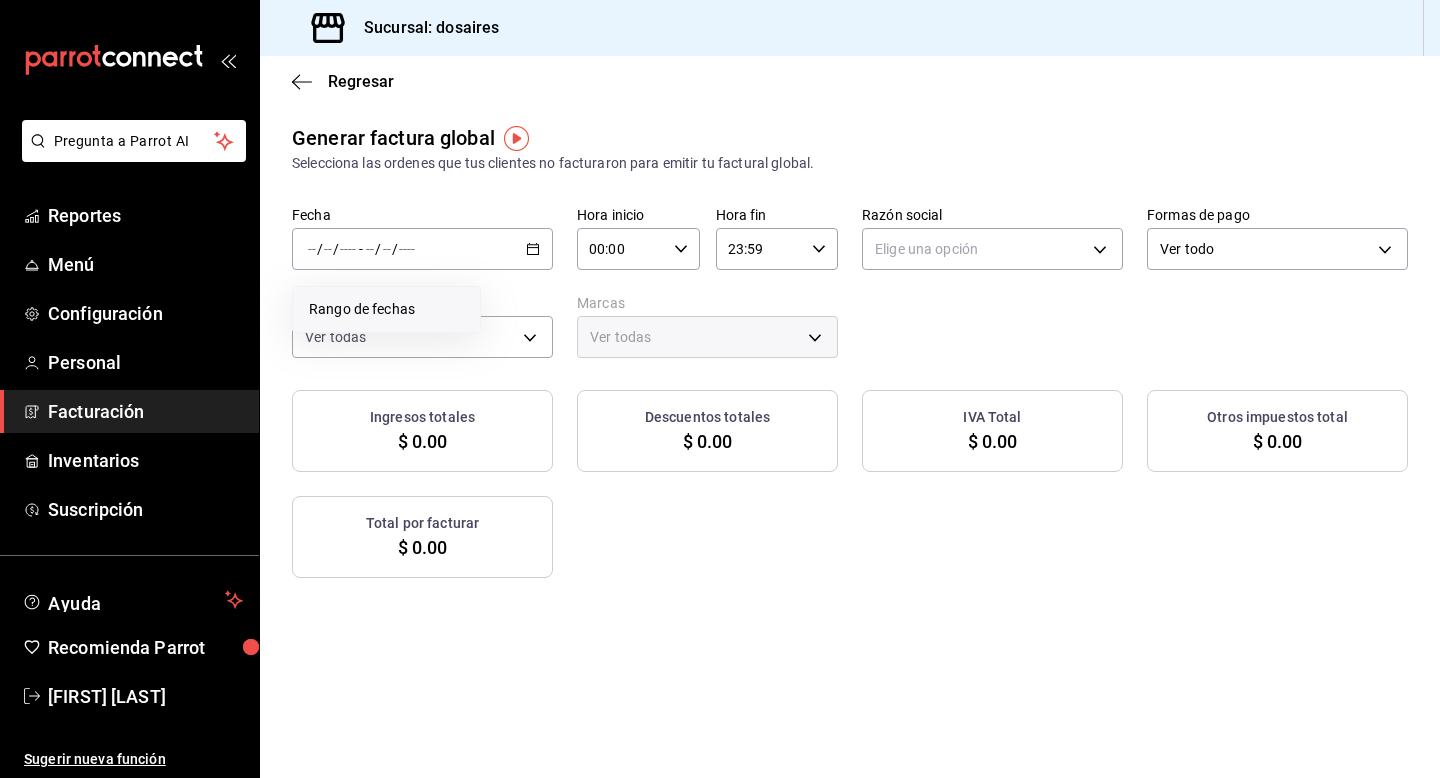 click on "Rango de fechas" at bounding box center [386, 309] 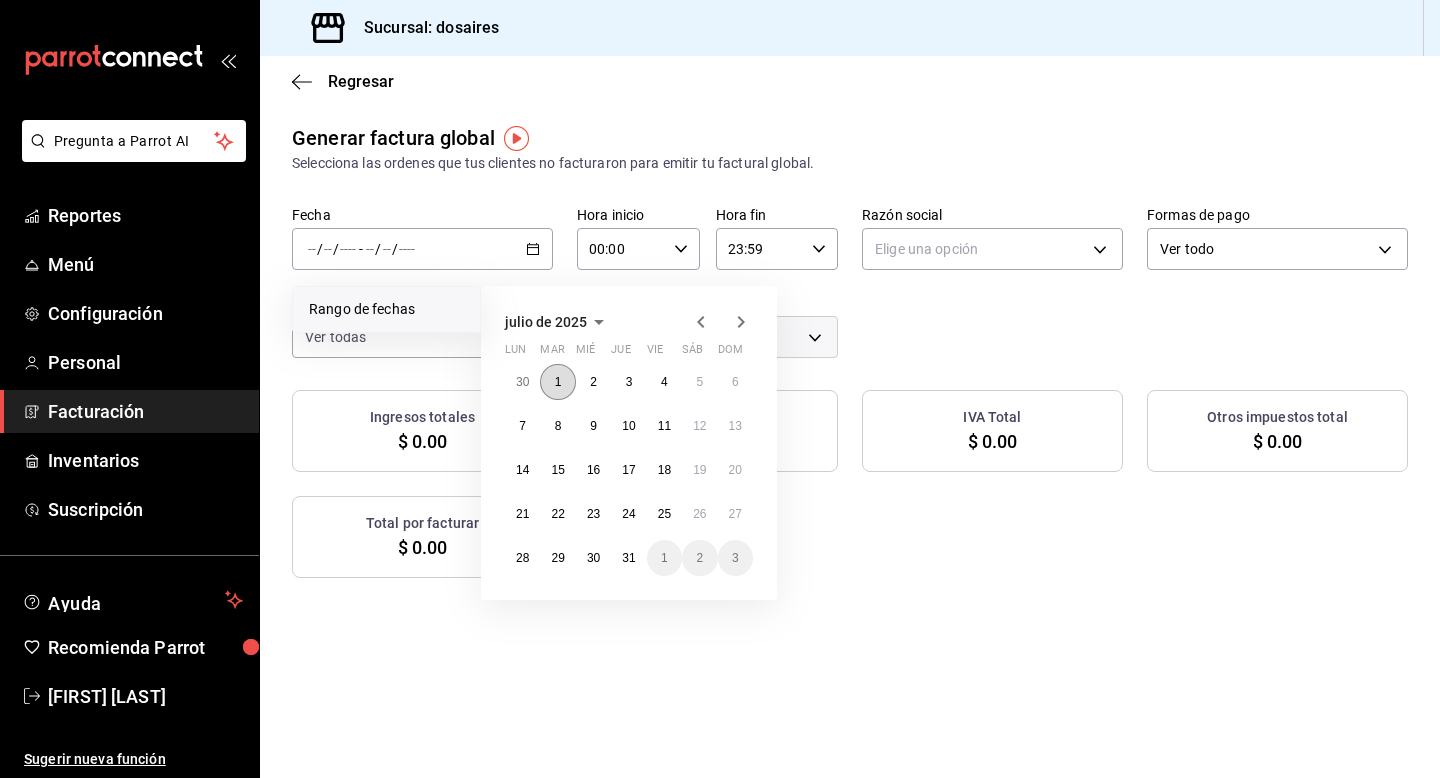 click on "1" at bounding box center (557, 382) 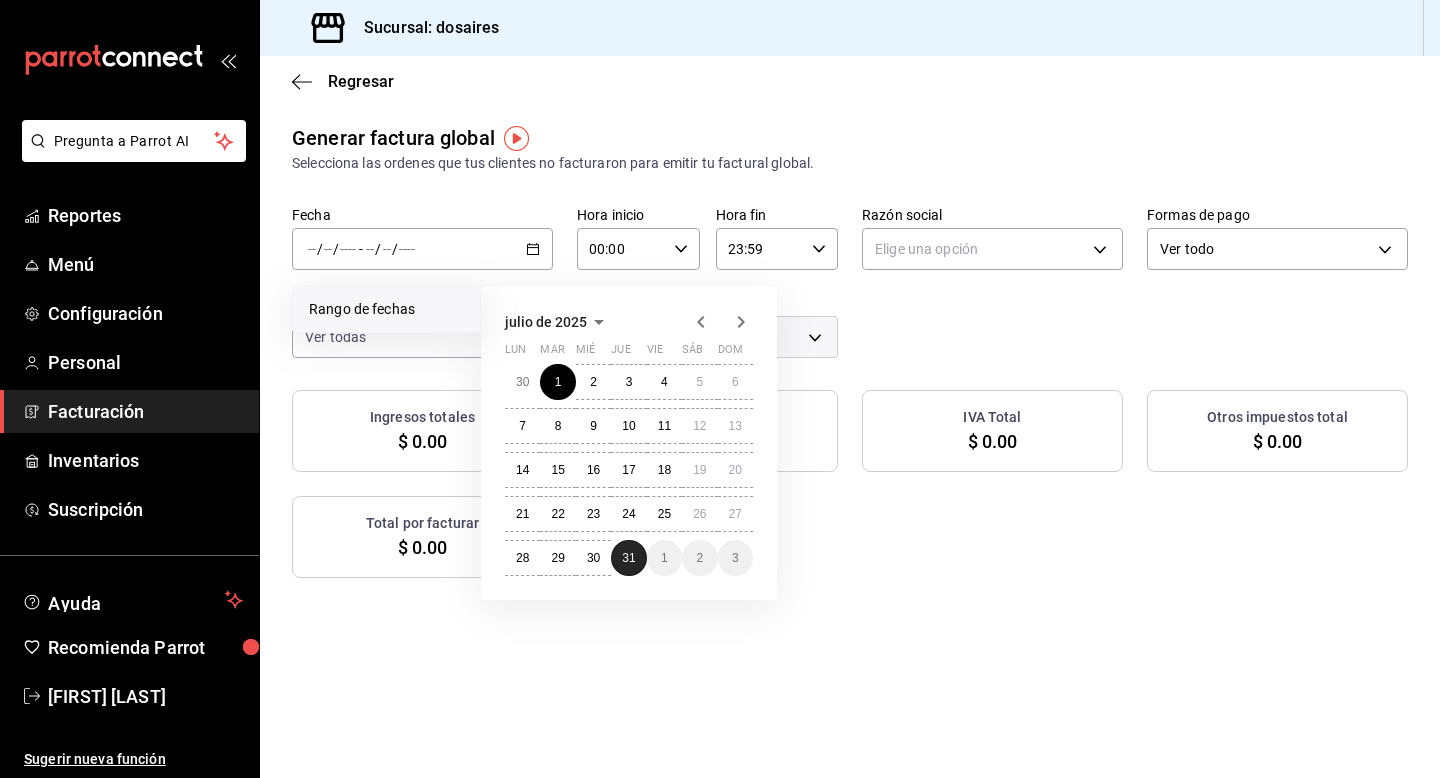 click on "31" at bounding box center (628, 558) 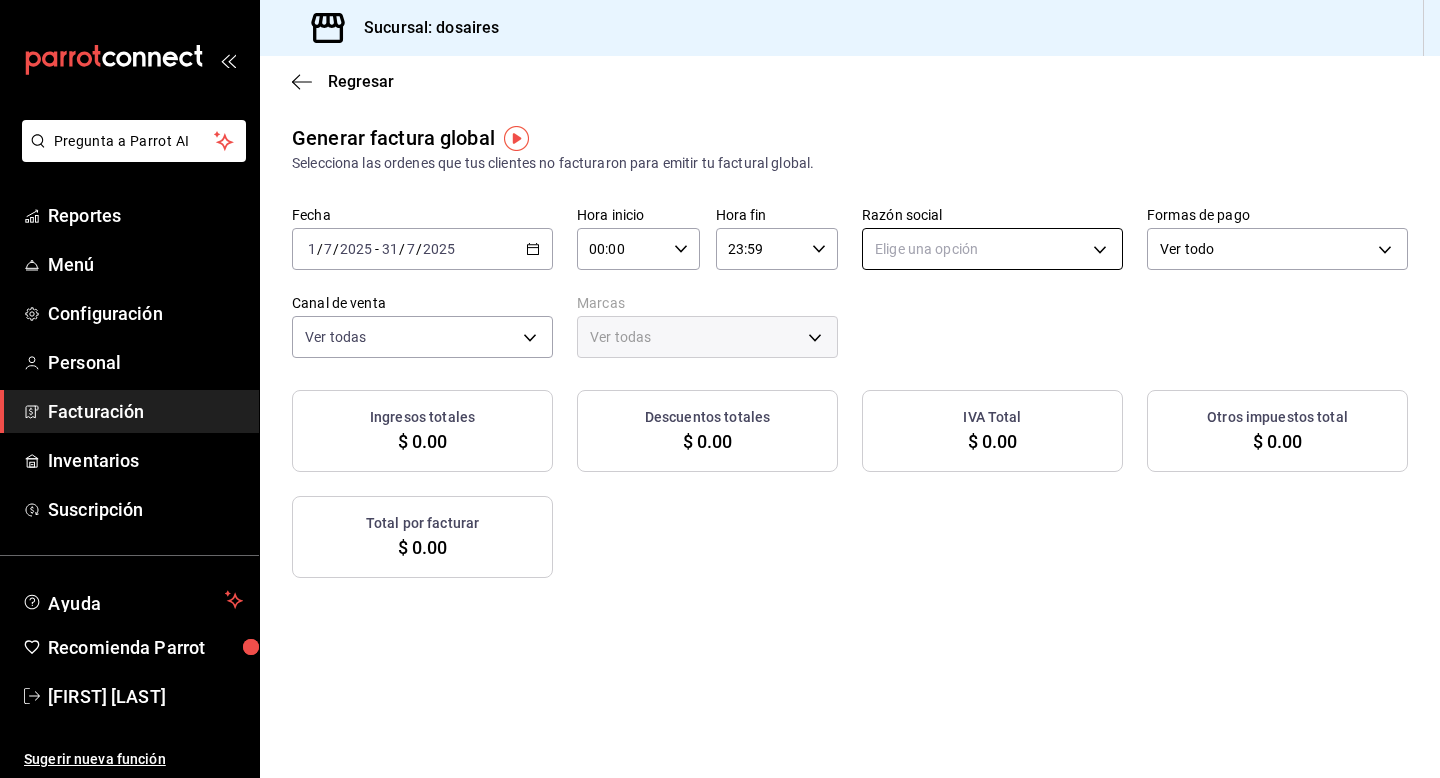 click on "Pregunta a Parrot AI Reportes   Menú   Configuración   Personal   Facturación   Inventarios   Suscripción   Ayuda Recomienda Parrot   Andrea Barenque   Sugerir nueva función   Sucursal: dosaires Regresar Generar factura global Selecciona las ordenes que tus clientes no facturaron para emitir tu factural global. Fecha 2025-07-01 1 / 7 / 2025 - 2025-07-31 31 / 7 / 2025 Hora inicio 00:00 Hora inicio Hora fin 23:59 Hora fin Razón social Elige una opción Formas de pago Ver todo ALL Canal de venta Ver todas PARROT,UBER_EATS,RAPPI,DIDI_FOOD,ONLINE Marcas Ver todas Ingresos totales $ 0.00 Descuentos totales $ 0.00 IVA Total $ 0.00 Otros impuestos total $ 0.00 Total por facturar $ 0.00 No hay información que mostrar GANA 1 MES GRATIS EN TU SUSCRIPCIÓN AQUÍ ¿Recuerdas cómo empezó tu restaurante?
Hoy puedes ayudar a un colega a tener el mismo cambio que tú viviste.
Recomienda Parrot directamente desde tu Portal Administrador.
Es fácil y rápido.
🎁 Por cada restaurante que se una, ganas 1 mes gratis." at bounding box center (720, 389) 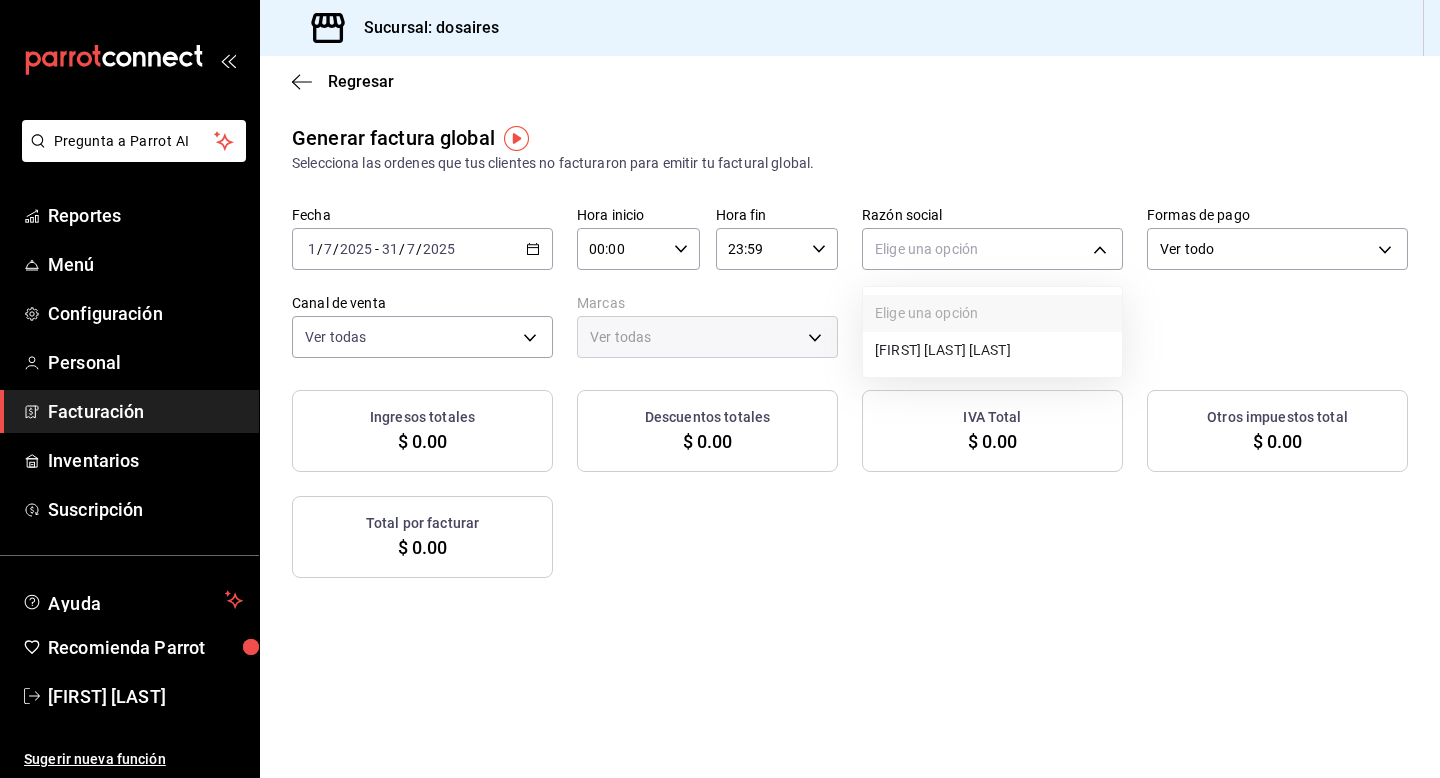 click on "KARLA ALEXIA GARZA MARTIN DEL CAMPO" at bounding box center [992, 350] 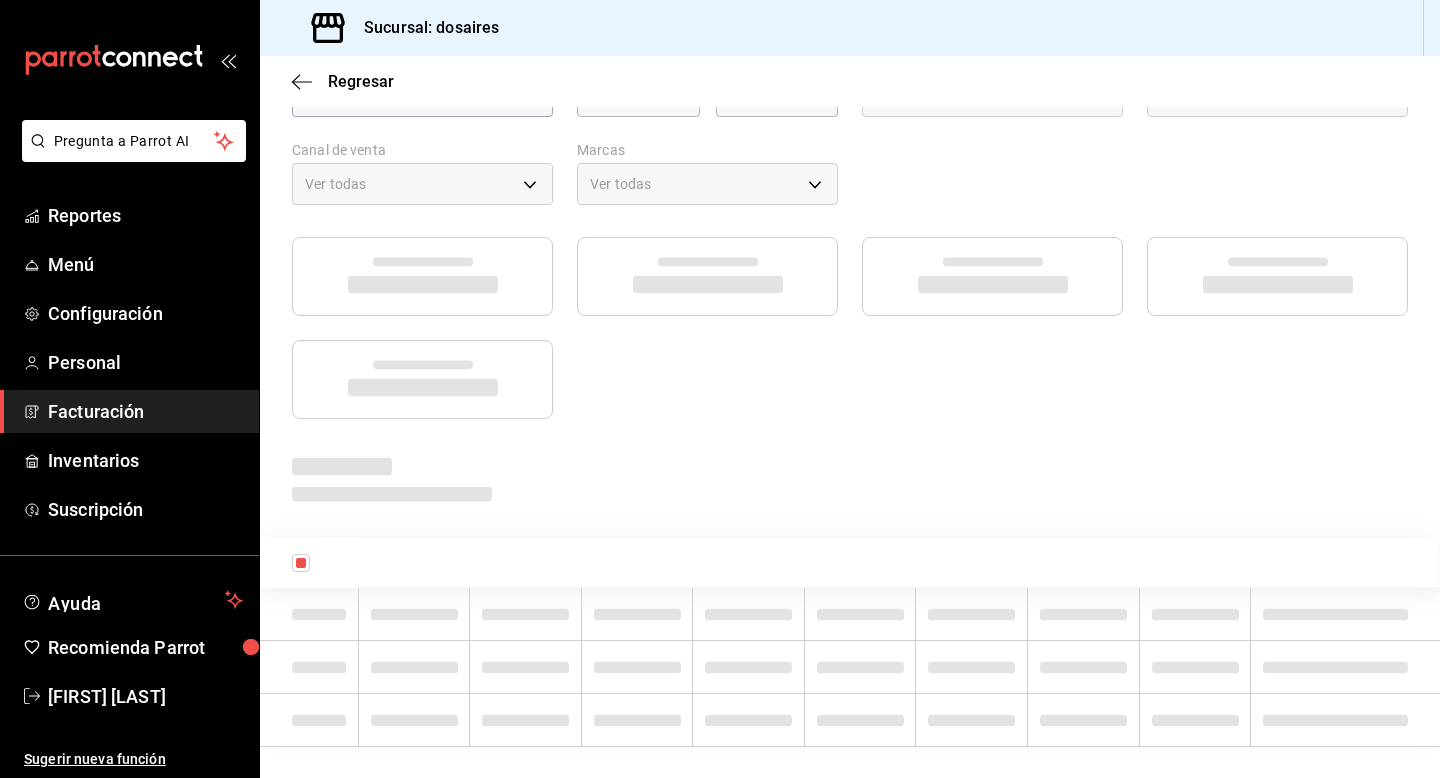 scroll, scrollTop: 0, scrollLeft: 0, axis: both 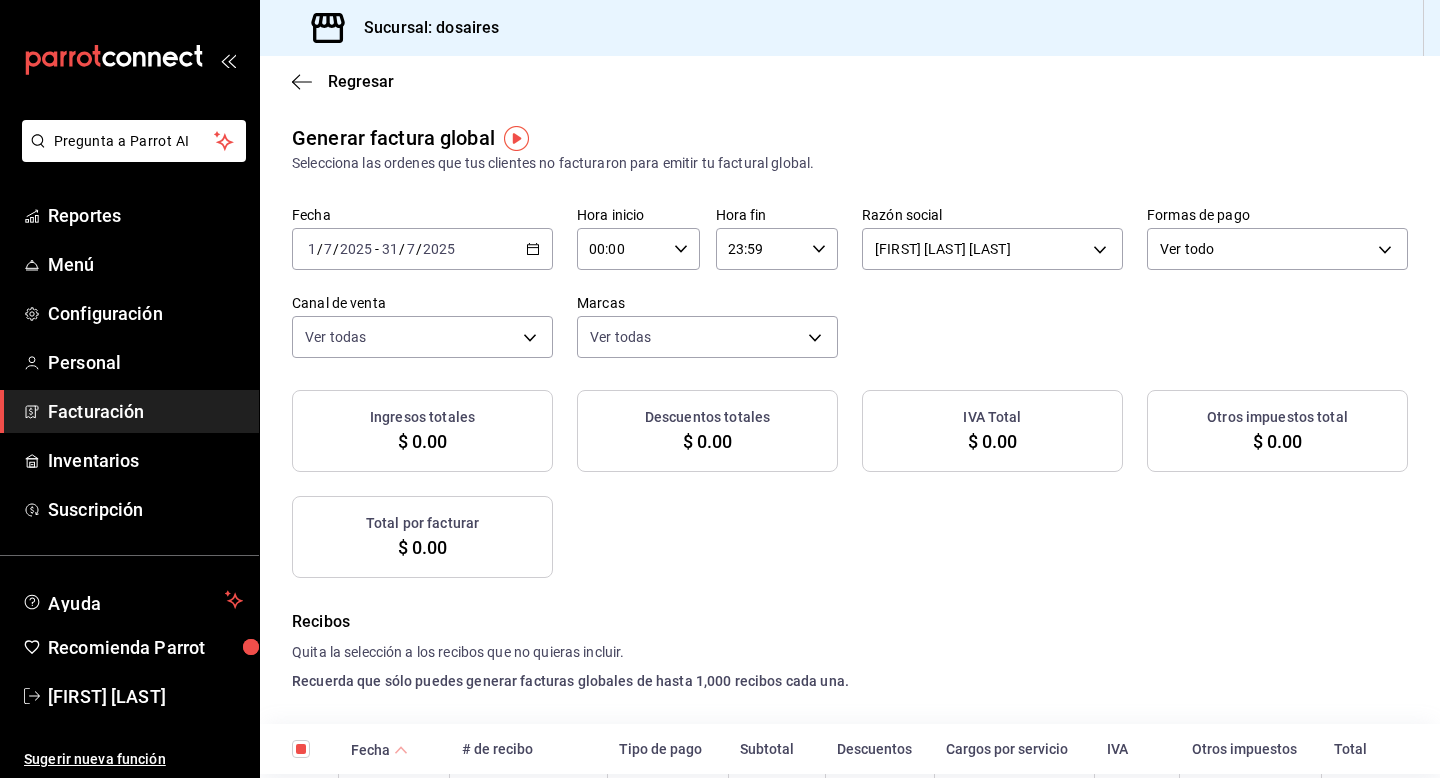 checkbox on "true" 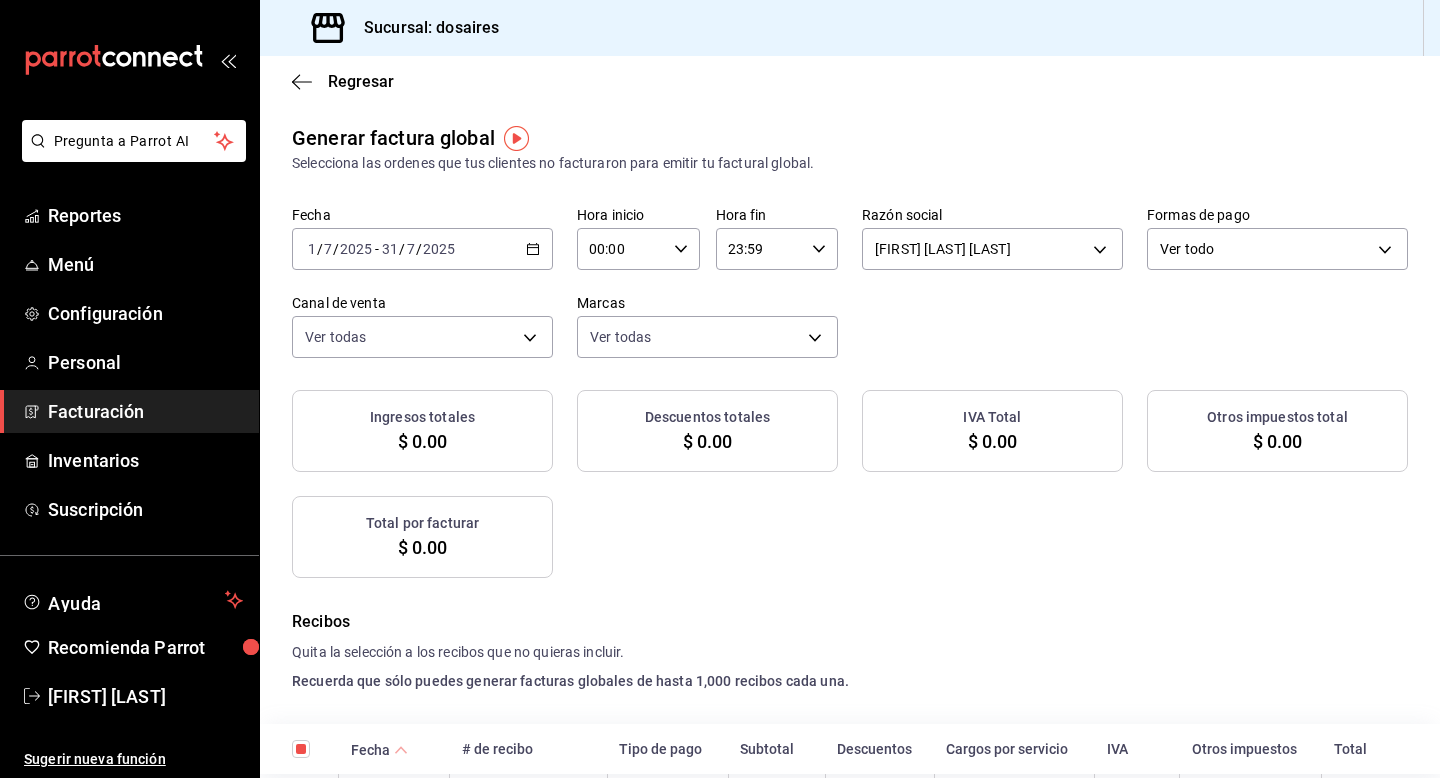 checkbox on "true" 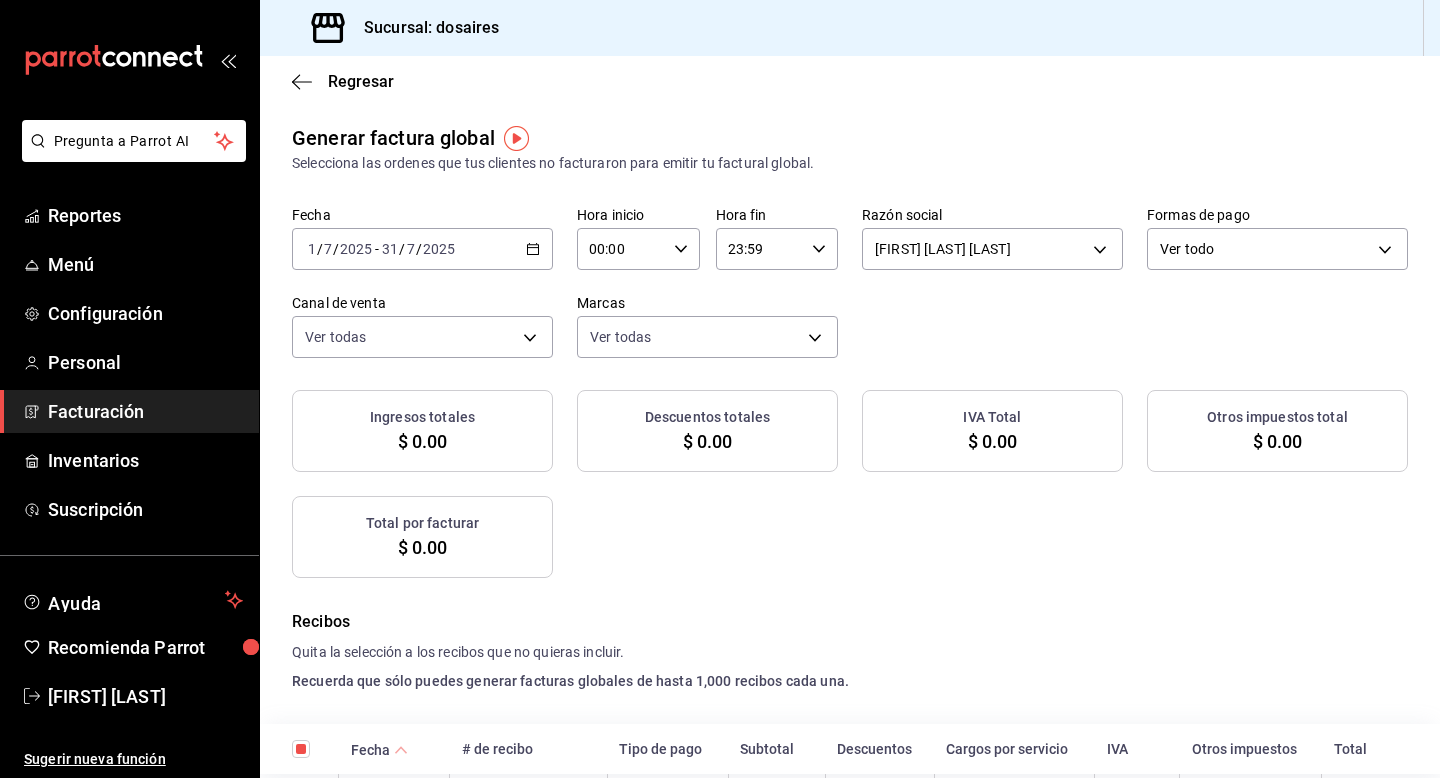 checkbox on "true" 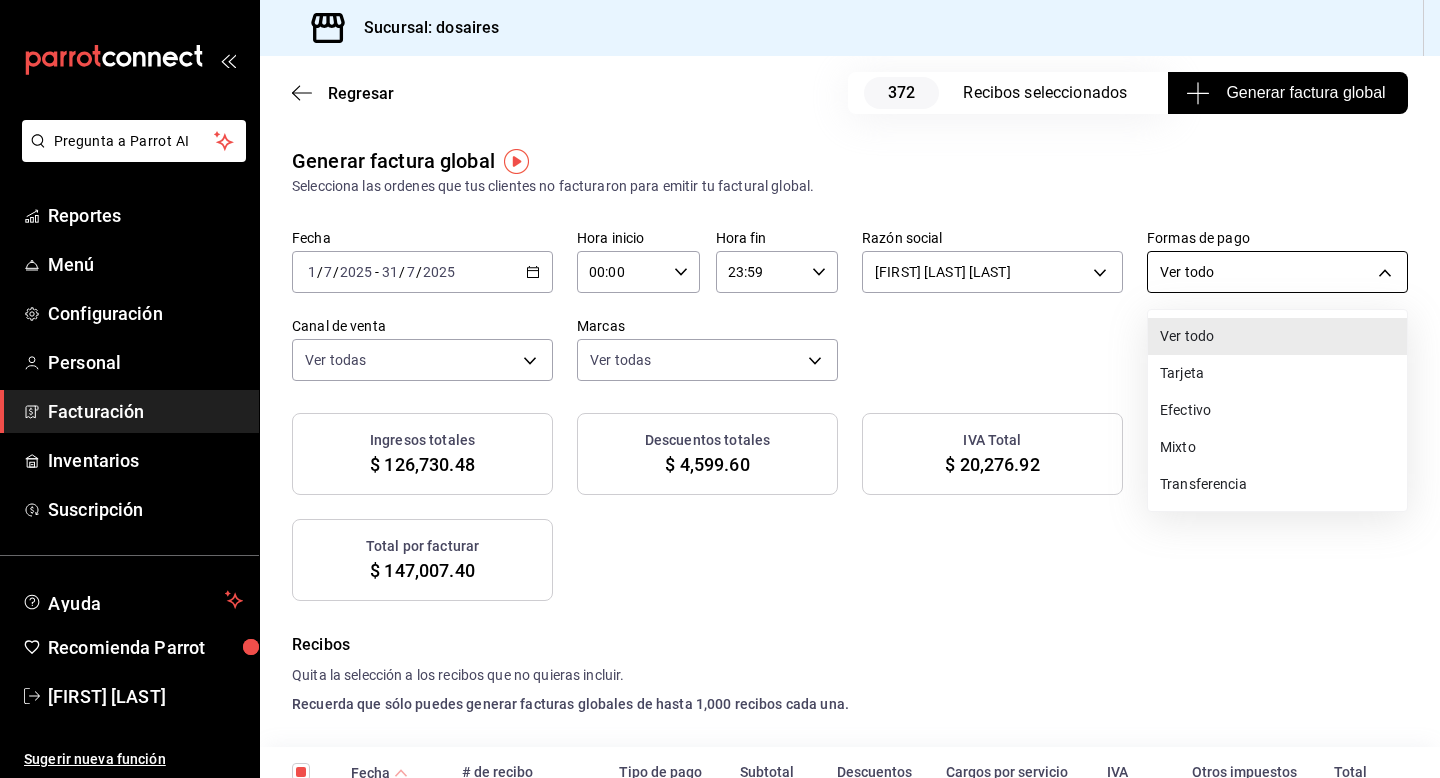 click on "Pregunta a Parrot AI Reportes   Menú   Configuración   Personal   Facturación   Inventarios   Suscripción   Ayuda Recomienda Parrot   Andrea Barenque   Sugerir nueva función   Sucursal: dosaires Regresar 372 Recibos seleccionados Generar factura global Generar factura global Selecciona las ordenes que tus clientes no facturaron para emitir tu factural global. Fecha 2025-07-01 1 / 7 / 2025 - 2025-07-31 31 / 7 / 2025 Hora inicio 00:00 Hora inicio Hora fin 23:59 Hora fin Razón social KARLA ALEXIA GARZA MARTIN DEL CAMPO c7fdb2b8-1b61-4ced-b16e-89ff1a523c54 Formas de pago Ver todo ALL Canal de venta Ver todas PARROT,UBER_EATS,RAPPI,DIDI_FOOD,ONLINE Marcas Ver todas 451b0807-9890-4e22-b6a3-b2d3e5a42641 Ingresos totales $ 126,730.48 Descuentos totales $ 4,599.60 IVA Total $ 20,276.92 Otros impuestos total $ 0.00 Total por facturar $ 147,007.40 Recibos Quita la selección a los recibos que no quieras incluir. Recuerda que sólo puedes generar facturas globales de hasta 1,000 recibos cada una. Fecha # de recibo" at bounding box center [720, 389] 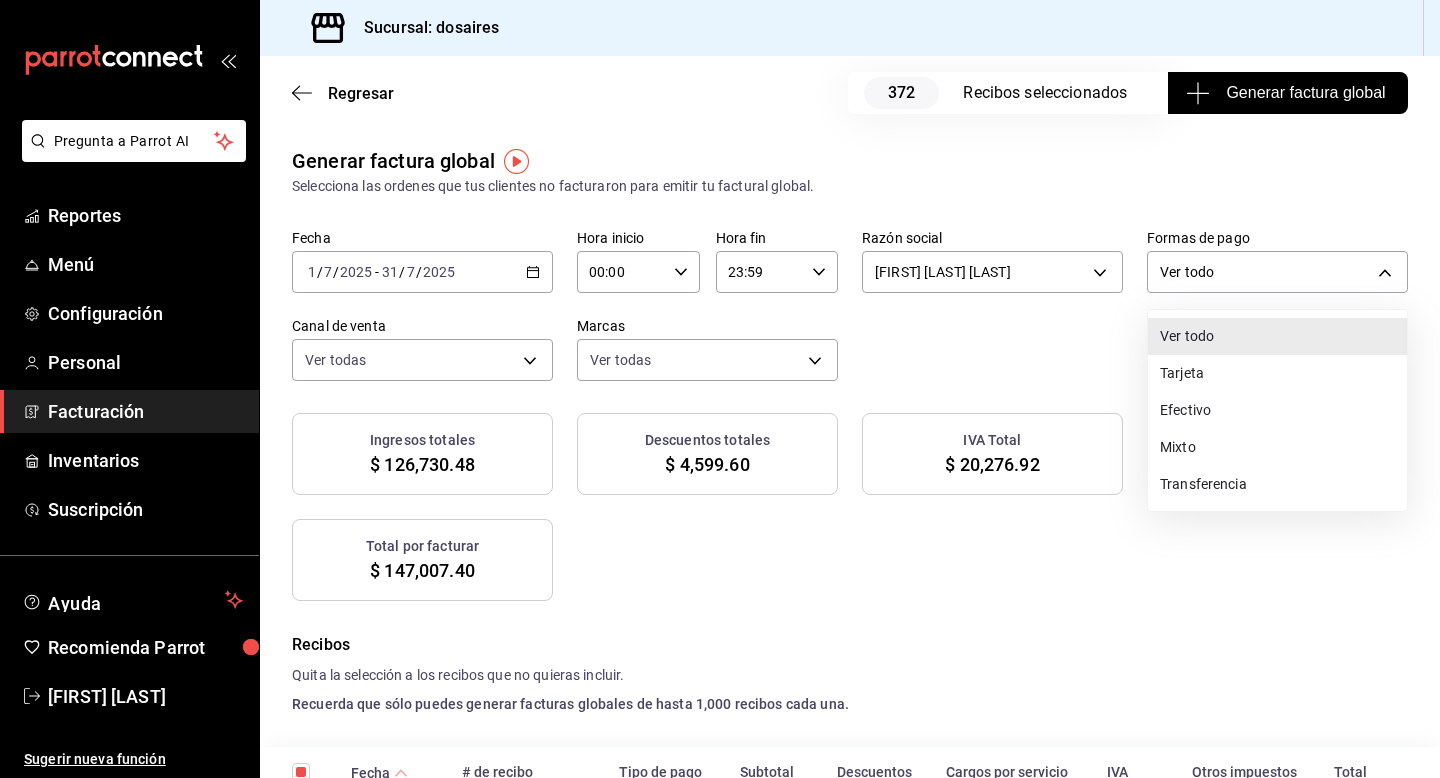 click on "Tarjeta" at bounding box center [1277, 373] 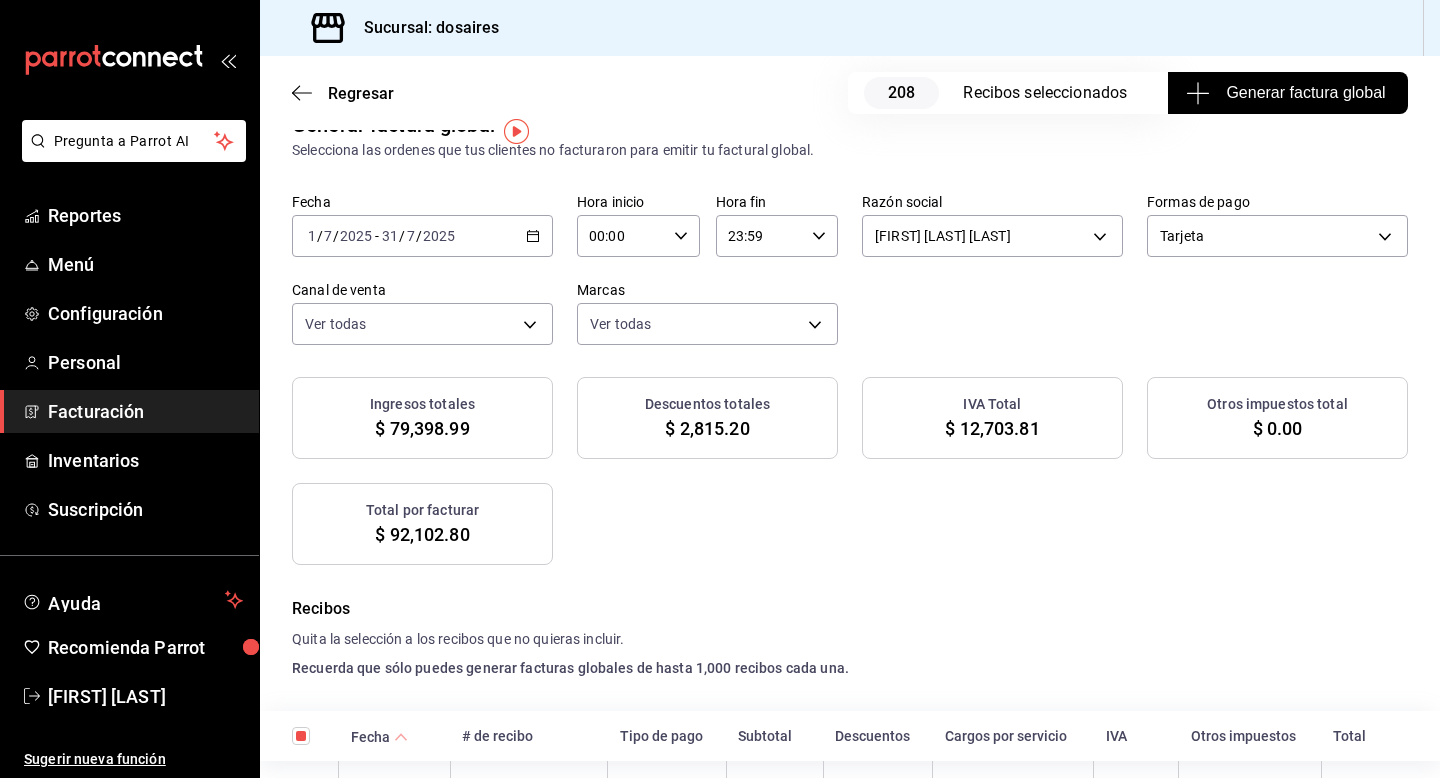 scroll, scrollTop: 39, scrollLeft: 0, axis: vertical 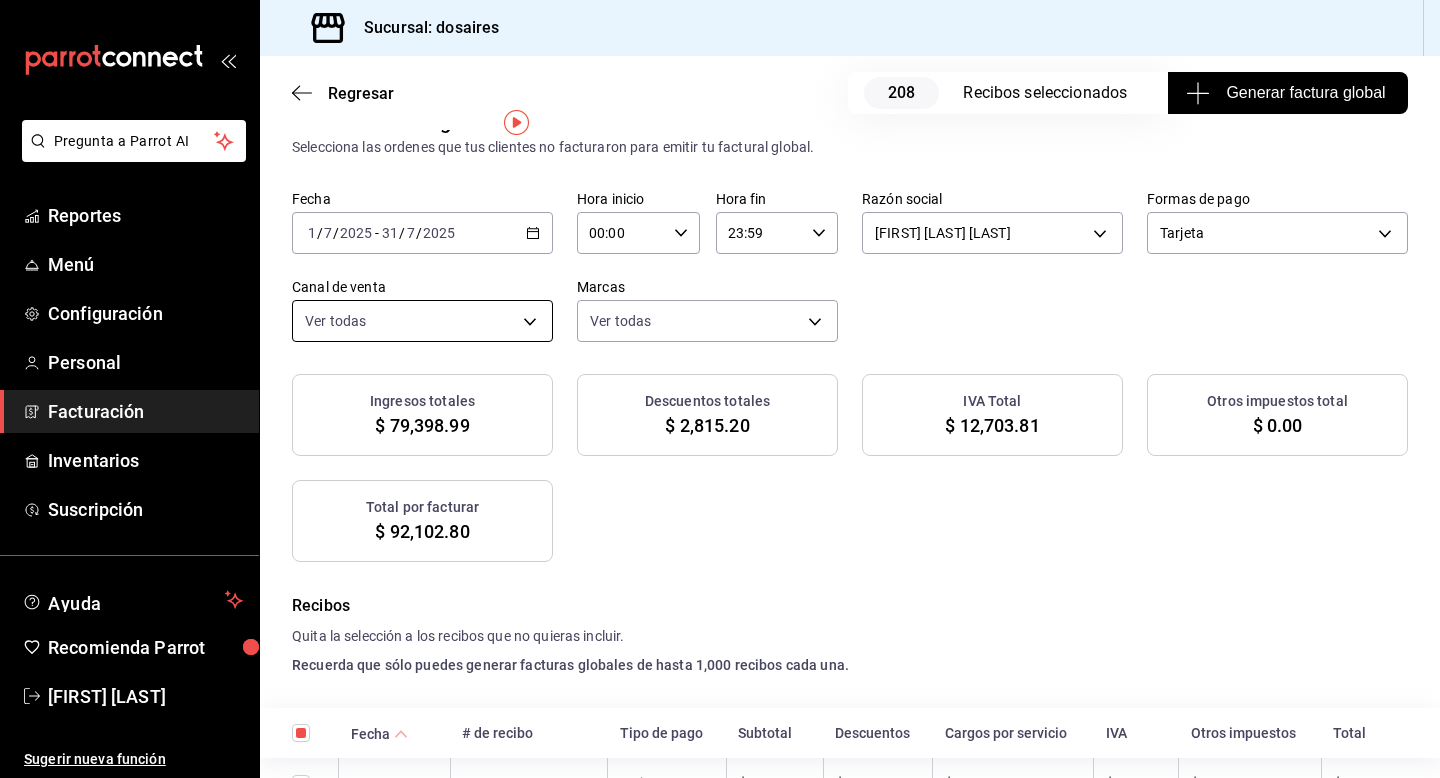 click on "Pregunta a Parrot AI Reportes   Menú   Configuración   Personal   Facturación   Inventarios   Suscripción   Ayuda Recomienda Parrot   Andrea Barenque   Sugerir nueva función   Sucursal: dosaires Regresar 208 Recibos seleccionados Generar factura global Generar factura global Selecciona las ordenes que tus clientes no facturaron para emitir tu factural global. Fecha 2025-07-01 1 / 7 / 2025 - 2025-07-31 31 / 7 / 2025 Hora inicio 00:00 Hora inicio Hora fin 23:59 Hora fin Razón social KARLA ALEXIA GARZA MARTIN DEL CAMPO c7fdb2b8-1b61-4ced-b16e-89ff1a523c54 Formas de pago Tarjeta CARD Canal de venta Ver todas PARROT,UBER_EATS,RAPPI,DIDI_FOOD,ONLINE Marcas Ver todas 451b0807-9890-4e22-b6a3-b2d3e5a42641 Ingresos totales $ 79,398.99 Descuentos totales $ 2,815.20 IVA Total $ 12,703.81 Otros impuestos total $ 0.00 Total por facturar $ 92,102.80 Recibos Quita la selección a los recibos que no quieras incluir. Recuerda que sólo puedes generar facturas globales de hasta 1,000 recibos cada una. Fecha # de recibo" at bounding box center [720, 389] 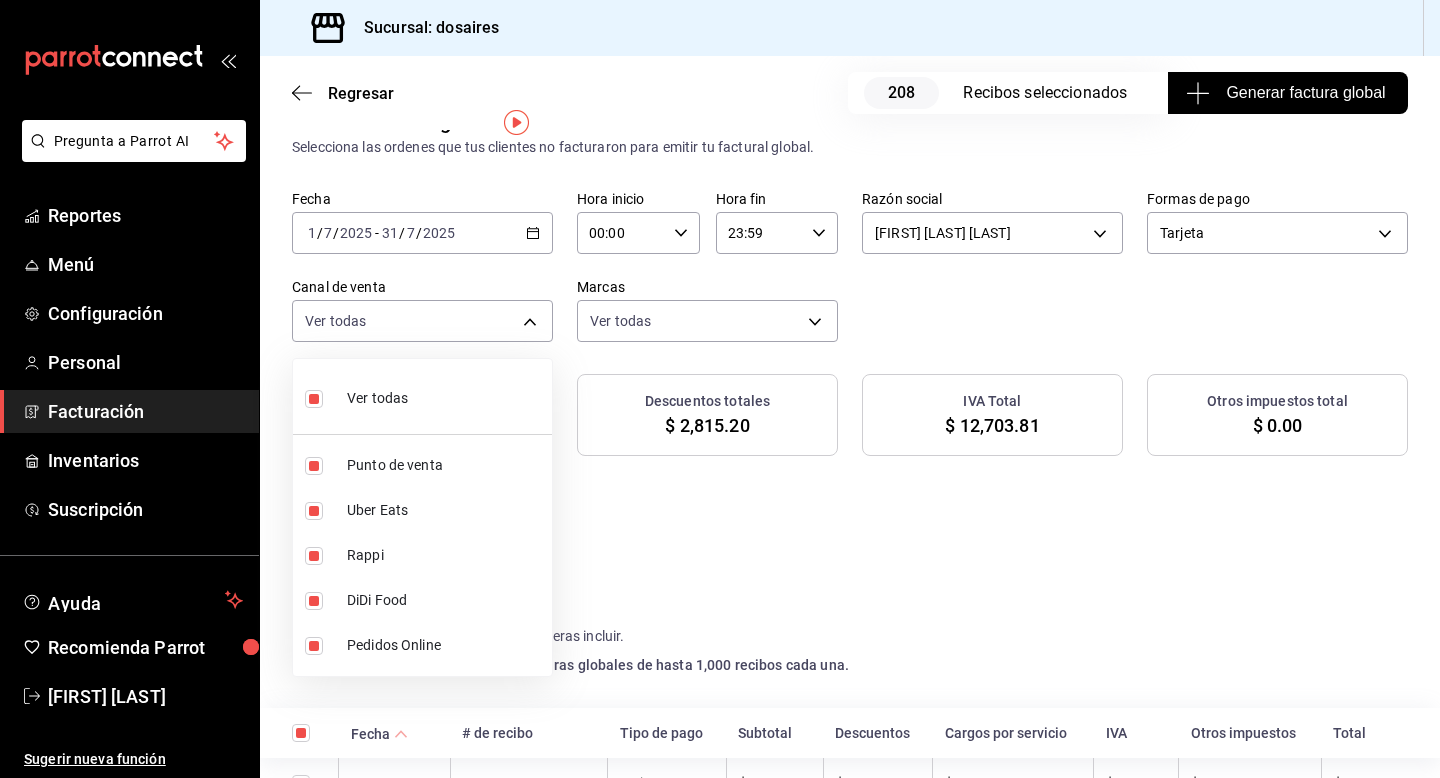 click at bounding box center (720, 389) 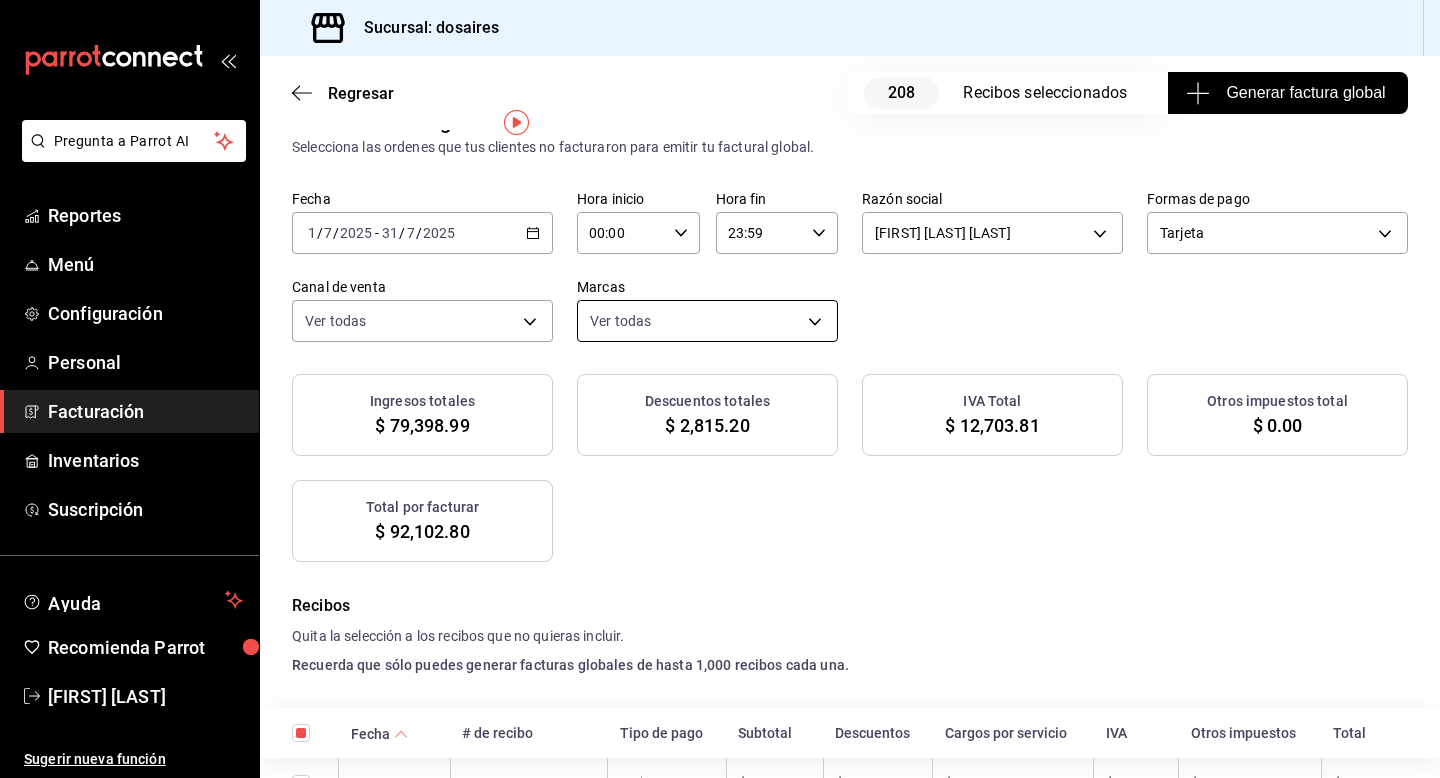 click on "Pregunta a Parrot AI Reportes   Menú   Configuración   Personal   Facturación   Inventarios   Suscripción   Ayuda Recomienda Parrot   Andrea Barenque   Sugerir nueva función   Sucursal: dosaires Regresar 208 Recibos seleccionados Generar factura global Generar factura global Selecciona las ordenes que tus clientes no facturaron para emitir tu factural global. Fecha 2025-07-01 1 / 7 / 2025 - 2025-07-31 31 / 7 / 2025 Hora inicio 00:00 Hora inicio Hora fin 23:59 Hora fin Razón social KARLA ALEXIA GARZA MARTIN DEL CAMPO c7fdb2b8-1b61-4ced-b16e-89ff1a523c54 Formas de pago Tarjeta CARD Canal de venta Ver todas PARROT,UBER_EATS,RAPPI,DIDI_FOOD,ONLINE Marcas Ver todas 451b0807-9890-4e22-b6a3-b2d3e5a42641 Ingresos totales $ 79,398.99 Descuentos totales $ 2,815.20 IVA Total $ 12,703.81 Otros impuestos total $ 0.00 Total por facturar $ 92,102.80 Recibos Quita la selección a los recibos que no quieras incluir. Recuerda que sólo puedes generar facturas globales de hasta 1,000 recibos cada una. Fecha # de recibo" at bounding box center (720, 389) 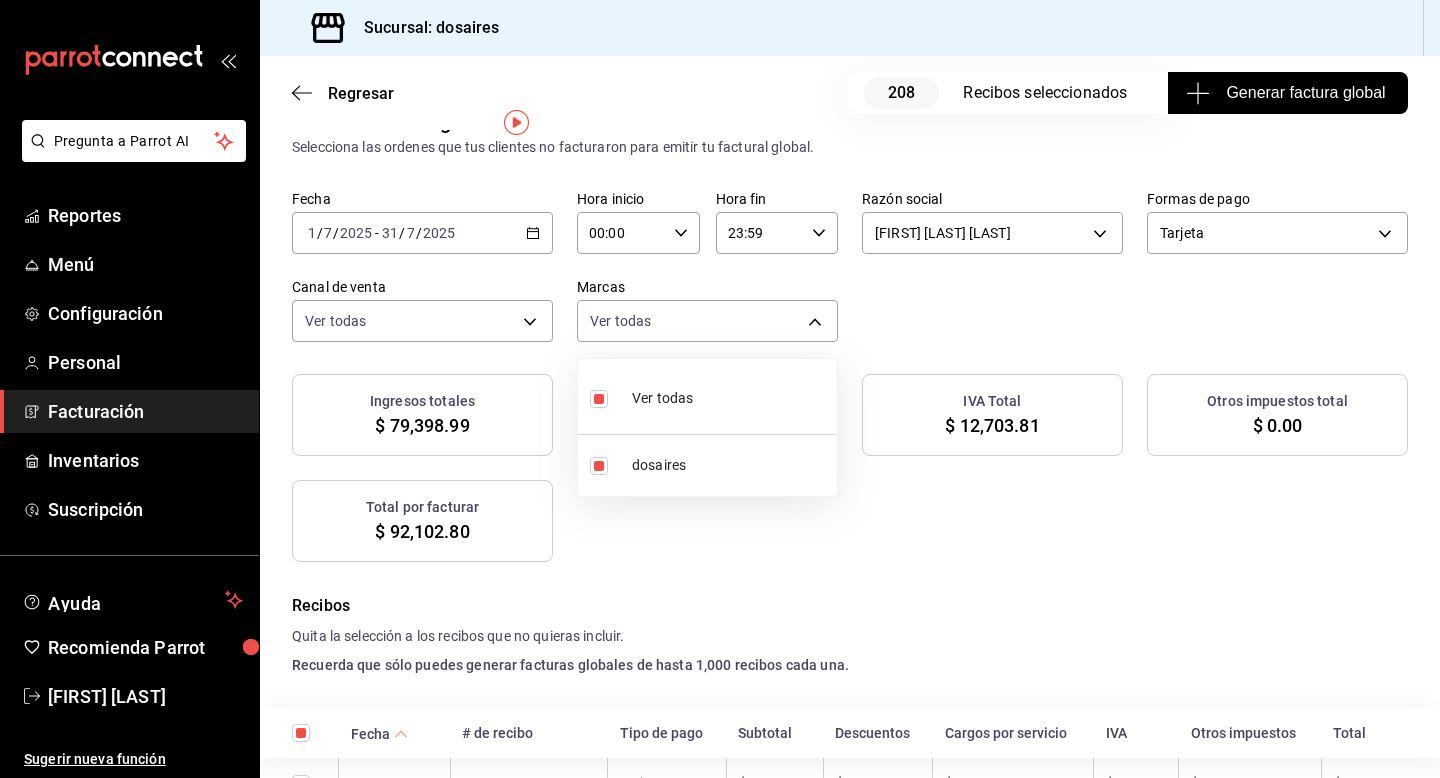 click at bounding box center [720, 389] 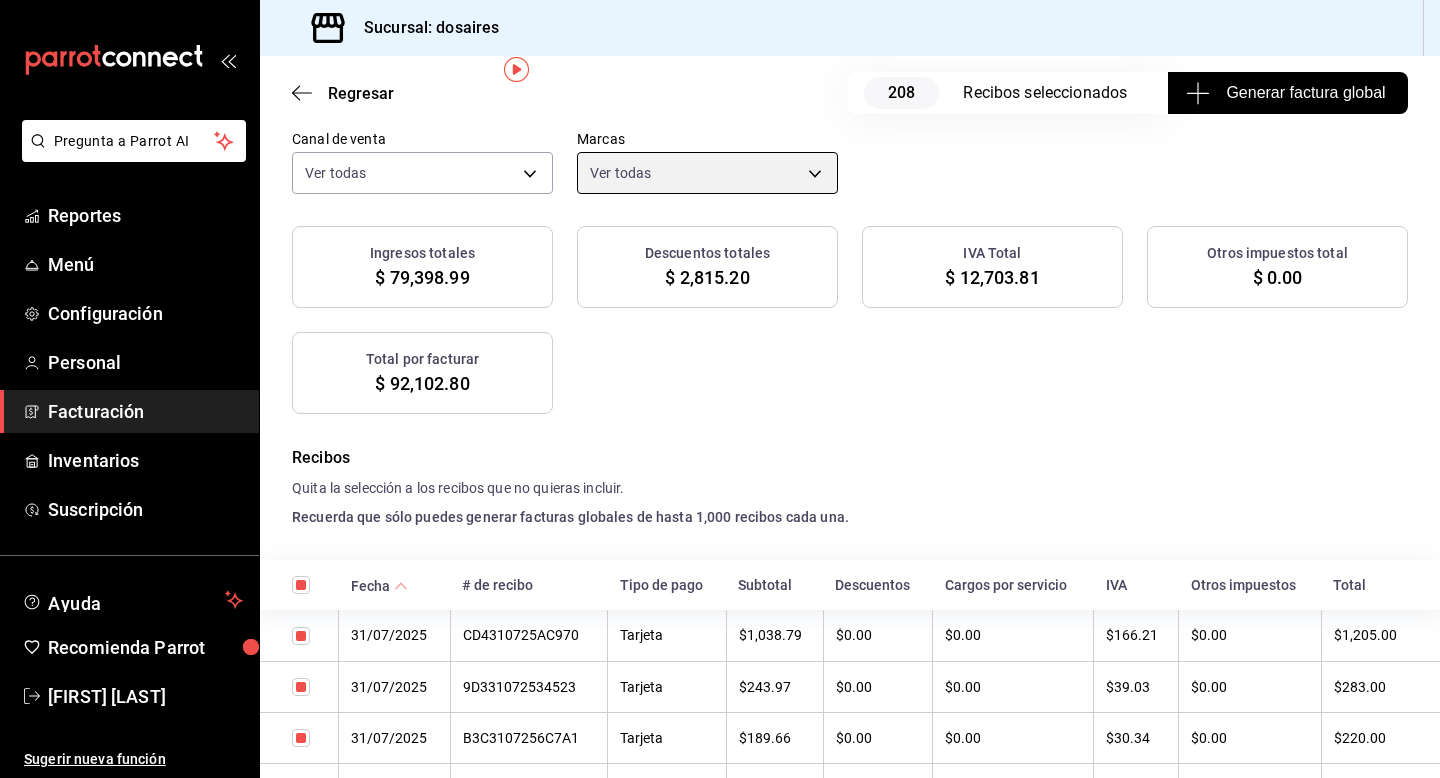 scroll, scrollTop: 0, scrollLeft: 0, axis: both 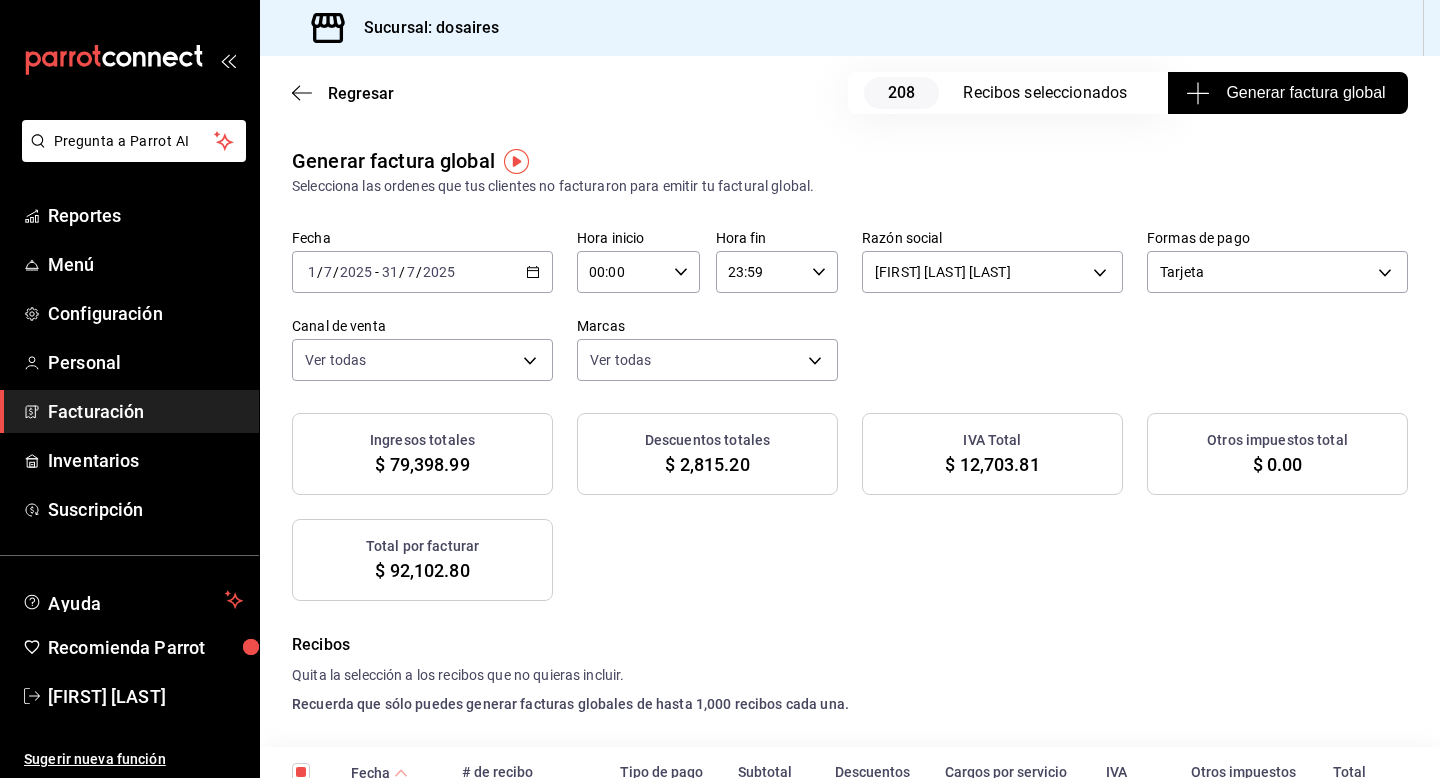 click on "Generar factura global" at bounding box center (1287, 93) 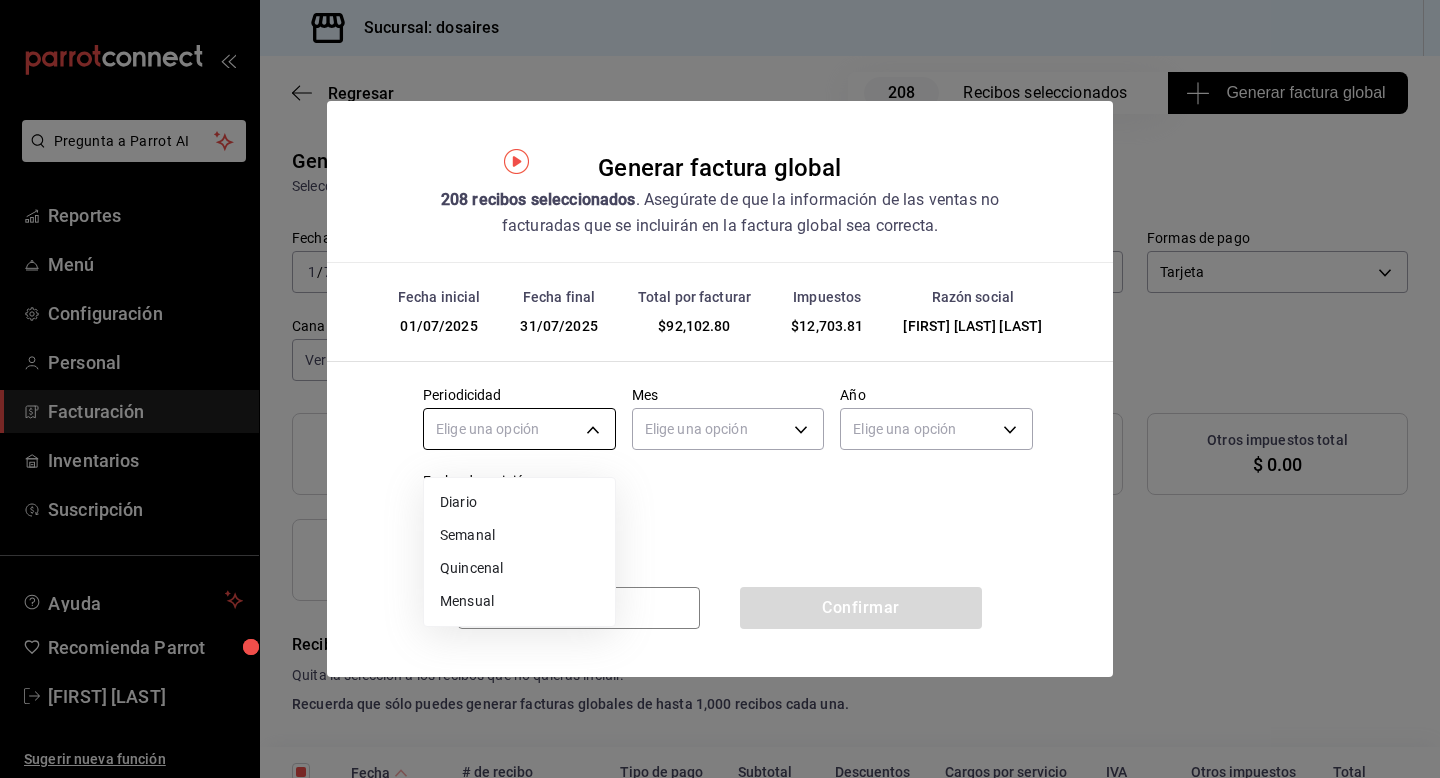click on "Pregunta a Parrot AI Reportes   Menú   Configuración   Personal   Facturación   Inventarios   Suscripción   Ayuda Recomienda Parrot   Andrea Barenque   Sugerir nueva función   Sucursal: dosaires Regresar 208 Recibos seleccionados Generar factura global Generar factura global Selecciona las ordenes que tus clientes no facturaron para emitir tu factural global. Fecha 2025-07-01 1 / 7 / 2025 - 2025-07-31 31 / 7 / 2025 Hora inicio 00:00 Hora inicio Hora fin 23:59 Hora fin Razón social KARLA ALEXIA GARZA MARTIN DEL CAMPO c7fdb2b8-1b61-4ced-b16e-89ff1a523c54 Formas de pago Tarjeta CARD Canal de venta Ver todas PARROT,UBER_EATS,RAPPI,DIDI_FOOD,ONLINE Marcas Ver todas 451b0807-9890-4e22-b6a3-b2d3e5a42641 Ingresos totales $ 79,398.99 Descuentos totales $ 2,815.20 IVA Total $ 12,703.81 Otros impuestos total $ 0.00 Total por facturar $ 92,102.80 Recibos Quita la selección a los recibos que no quieras incluir. Recuerda que sólo puedes generar facturas globales de hasta 1,000 recibos cada una. Fecha # de recibo" at bounding box center [720, 389] 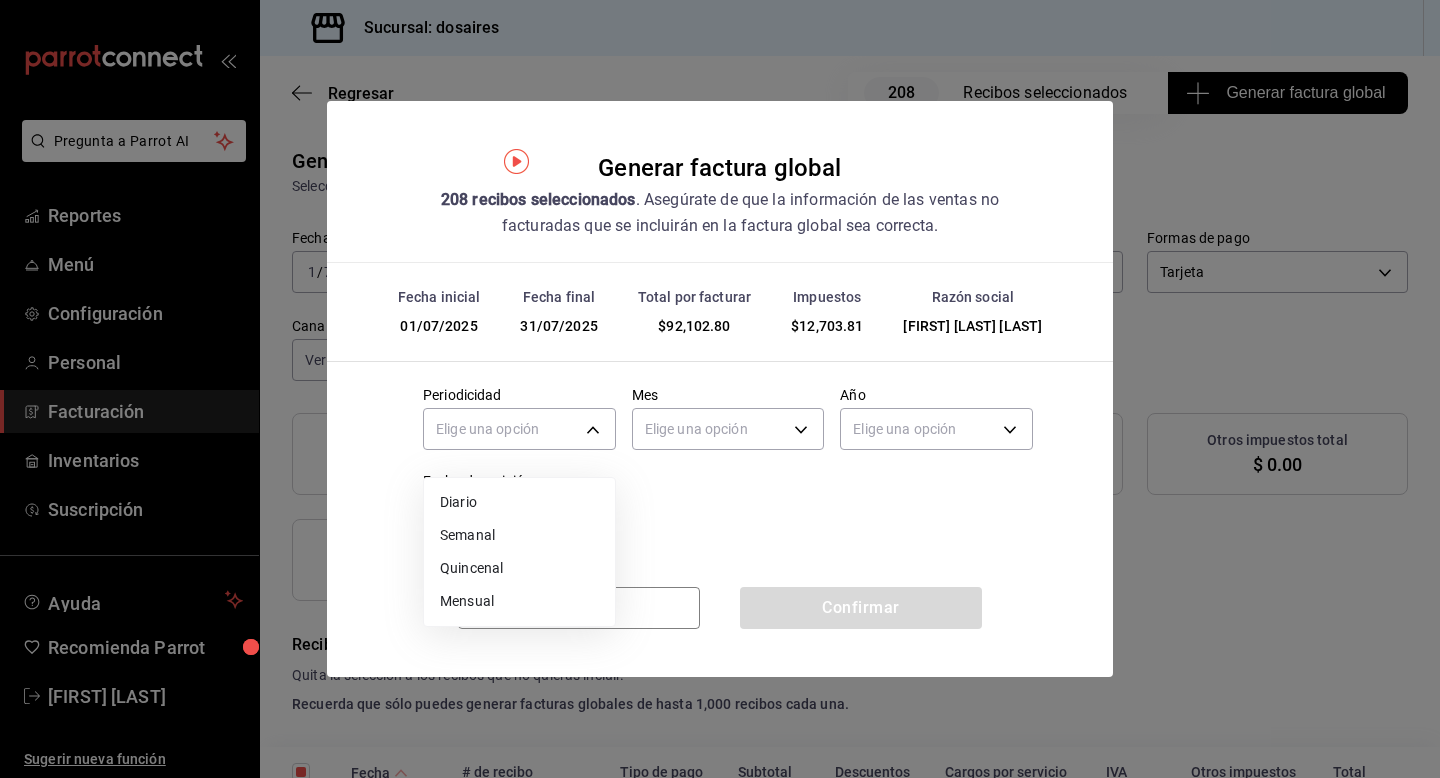 click on "Mensual" at bounding box center (519, 601) 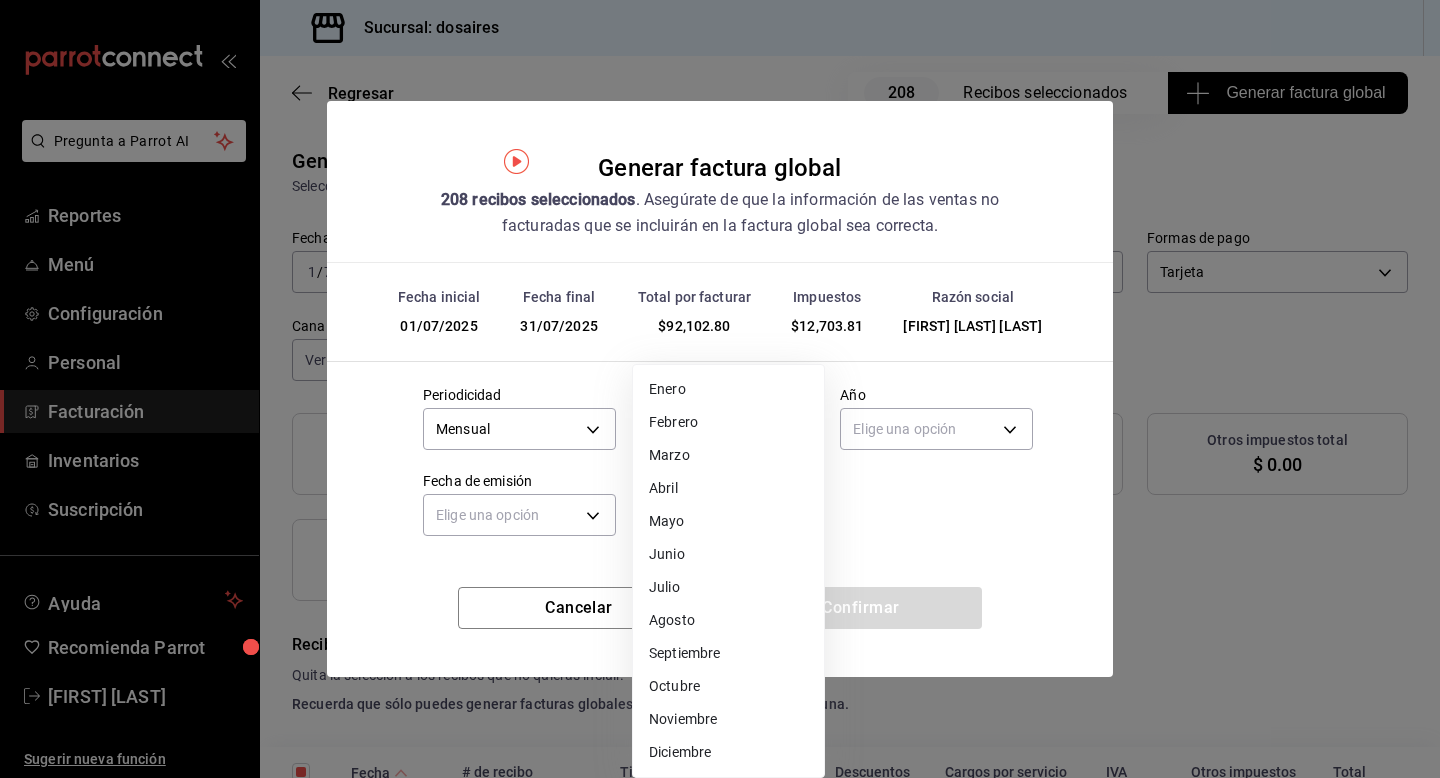 click on "Pregunta a Parrot AI Reportes   Menú   Configuración   Personal   Facturación   Inventarios   Suscripción   Ayuda Recomienda Parrot   Andrea Barenque   Sugerir nueva función   Sucursal: dosaires Regresar 208 Recibos seleccionados Generar factura global Generar factura global Selecciona las ordenes que tus clientes no facturaron para emitir tu factural global. Fecha 2025-07-01 1 / 7 / 2025 - 2025-07-31 31 / 7 / 2025 Hora inicio 00:00 Hora inicio Hora fin 23:59 Hora fin Razón social KARLA ALEXIA GARZA MARTIN DEL CAMPO c7fdb2b8-1b61-4ced-b16e-89ff1a523c54 Formas de pago Tarjeta CARD Canal de venta Ver todas PARROT,UBER_EATS,RAPPI,DIDI_FOOD,ONLINE Marcas Ver todas 451b0807-9890-4e22-b6a3-b2d3e5a42641 Ingresos totales $ 79,398.99 Descuentos totales $ 2,815.20 IVA Total $ 12,703.81 Otros impuestos total $ 0.00 Total por facturar $ 92,102.80 Recibos Quita la selección a los recibos que no quieras incluir. Recuerda que sólo puedes generar facturas globales de hasta 1,000 recibos cada una. Fecha # de recibo" at bounding box center [720, 389] 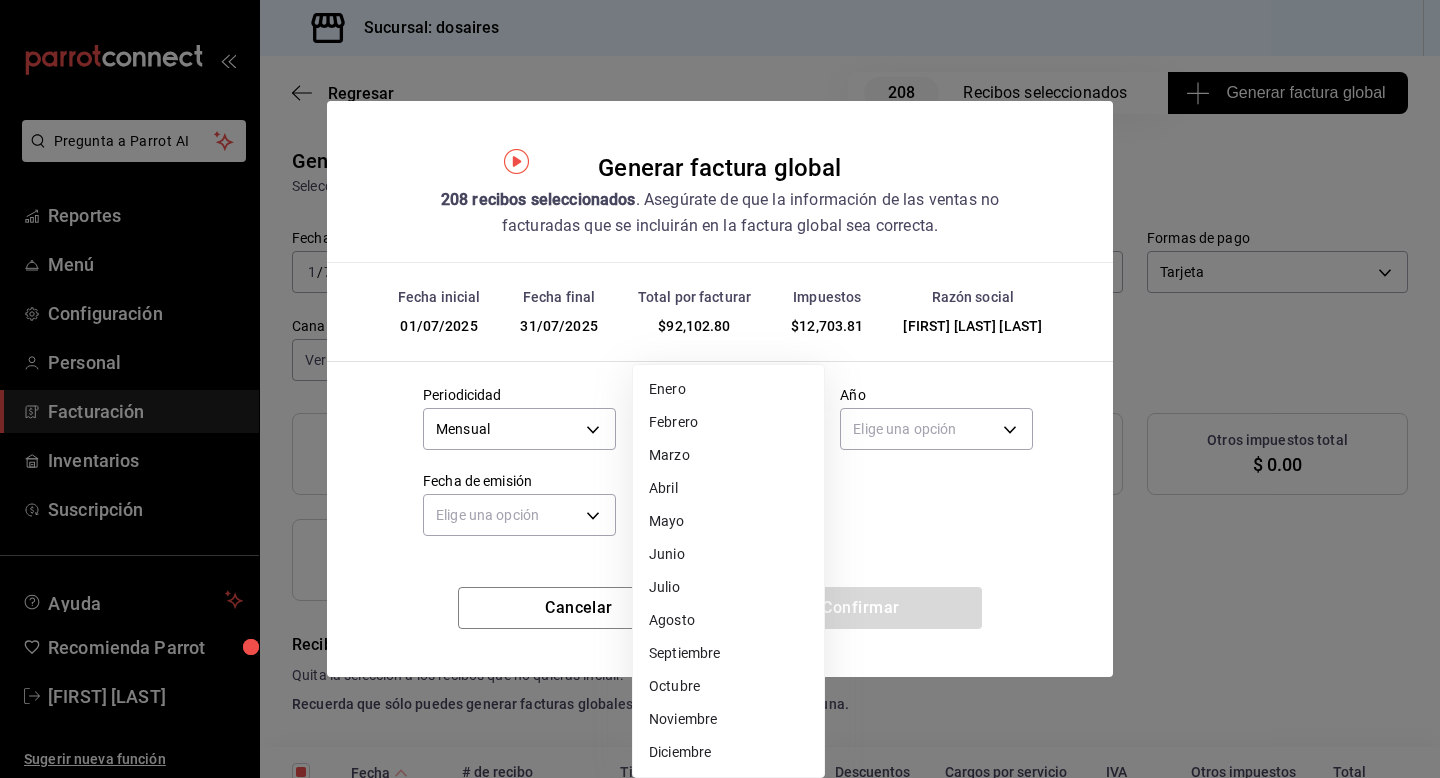 click on "Julio" at bounding box center [728, 587] 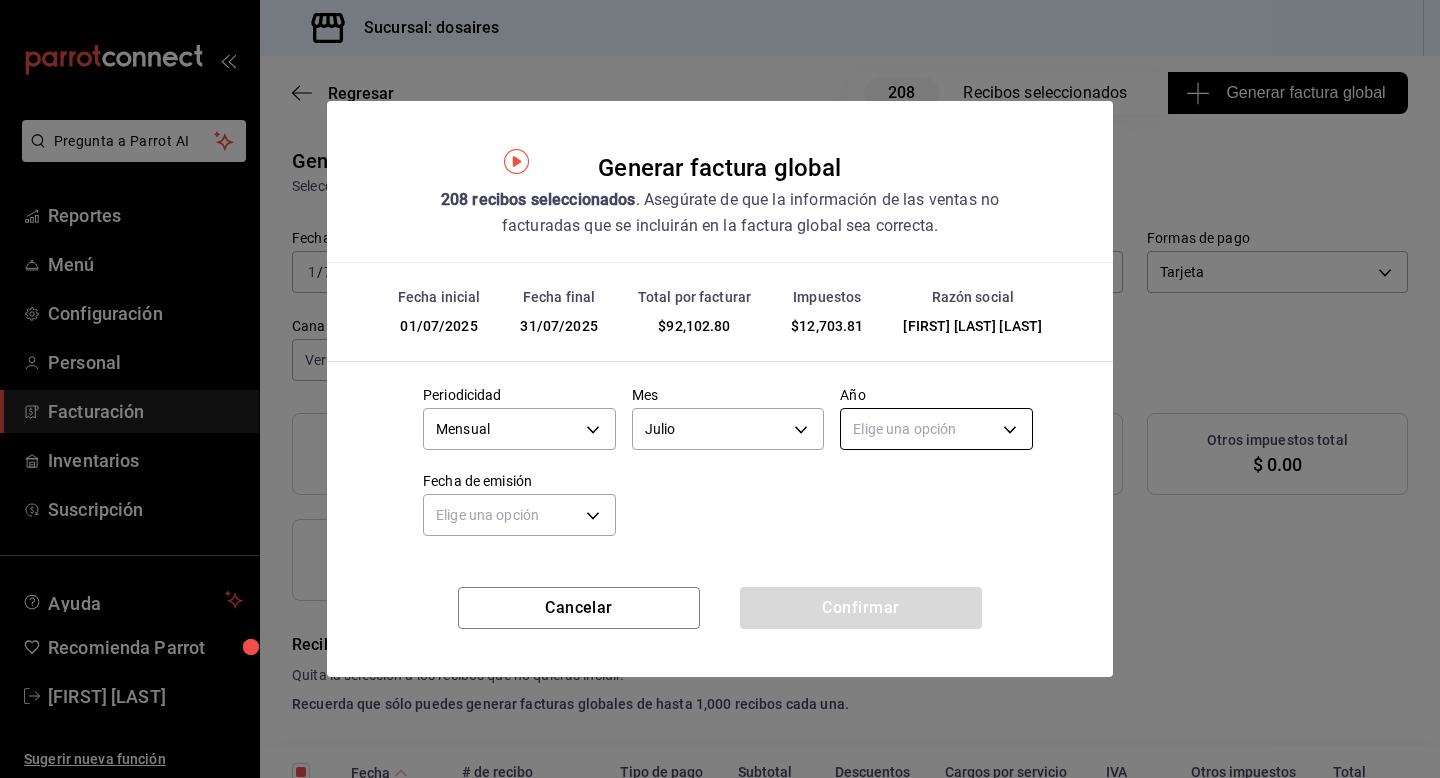 click on "Pregunta a Parrot AI Reportes   Menú   Configuración   Personal   Facturación   Inventarios   Suscripción   Ayuda Recomienda Parrot   Andrea Barenque   Sugerir nueva función   Sucursal: dosaires Regresar 208 Recibos seleccionados Generar factura global Generar factura global Selecciona las ordenes que tus clientes no facturaron para emitir tu factural global. Fecha 2025-07-01 1 / 7 / 2025 - 2025-07-31 31 / 7 / 2025 Hora inicio 00:00 Hora inicio Hora fin 23:59 Hora fin Razón social KARLA ALEXIA GARZA MARTIN DEL CAMPO c7fdb2b8-1b61-4ced-b16e-89ff1a523c54 Formas de pago Tarjeta CARD Canal de venta Ver todas PARROT,UBER_EATS,RAPPI,DIDI_FOOD,ONLINE Marcas Ver todas 451b0807-9890-4e22-b6a3-b2d3e5a42641 Ingresos totales $ 79,398.99 Descuentos totales $ 2,815.20 IVA Total $ 12,703.81 Otros impuestos total $ 0.00 Total por facturar $ 92,102.80 Recibos Quita la selección a los recibos que no quieras incluir. Recuerda que sólo puedes generar facturas globales de hasta 1,000 recibos cada una. Fecha # de recibo" at bounding box center (720, 389) 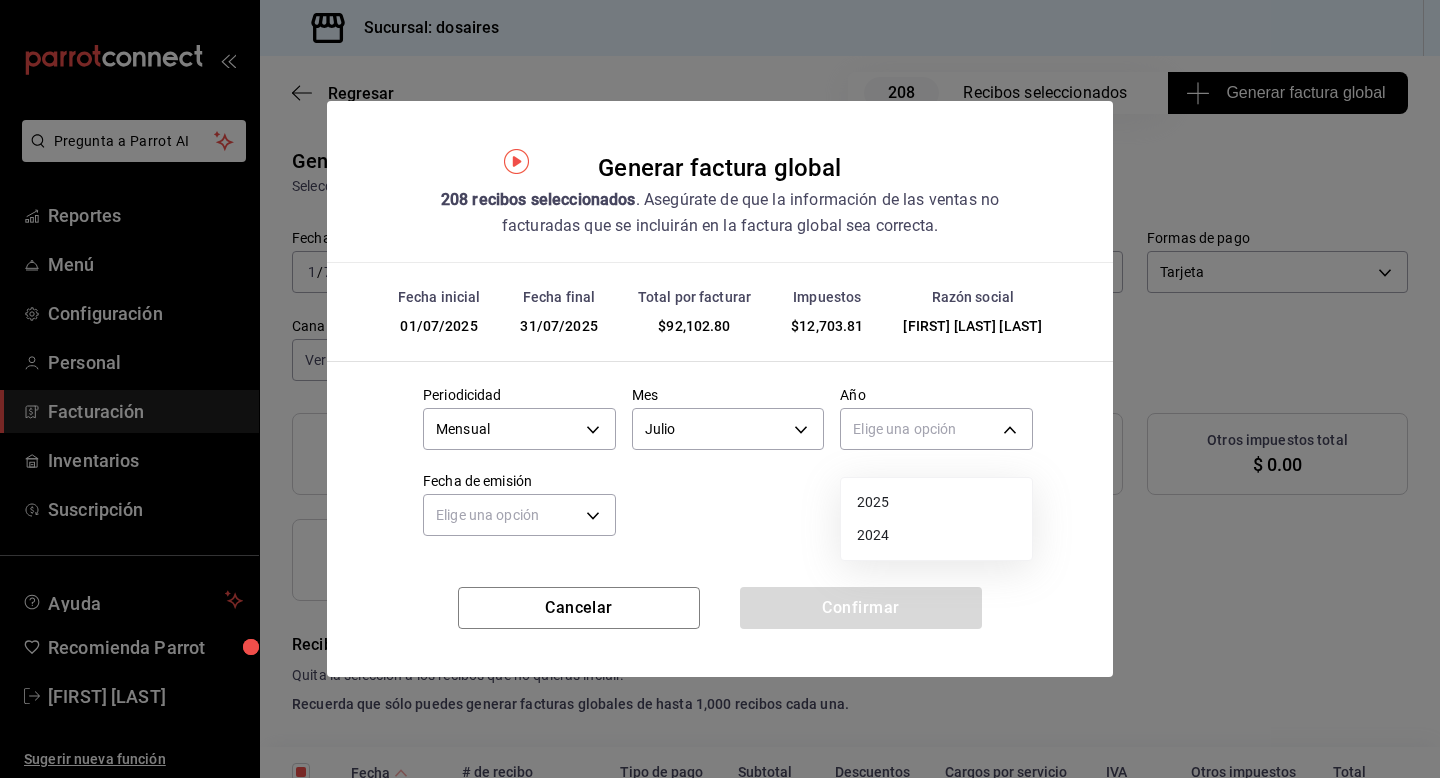 click on "2025" at bounding box center [936, 502] 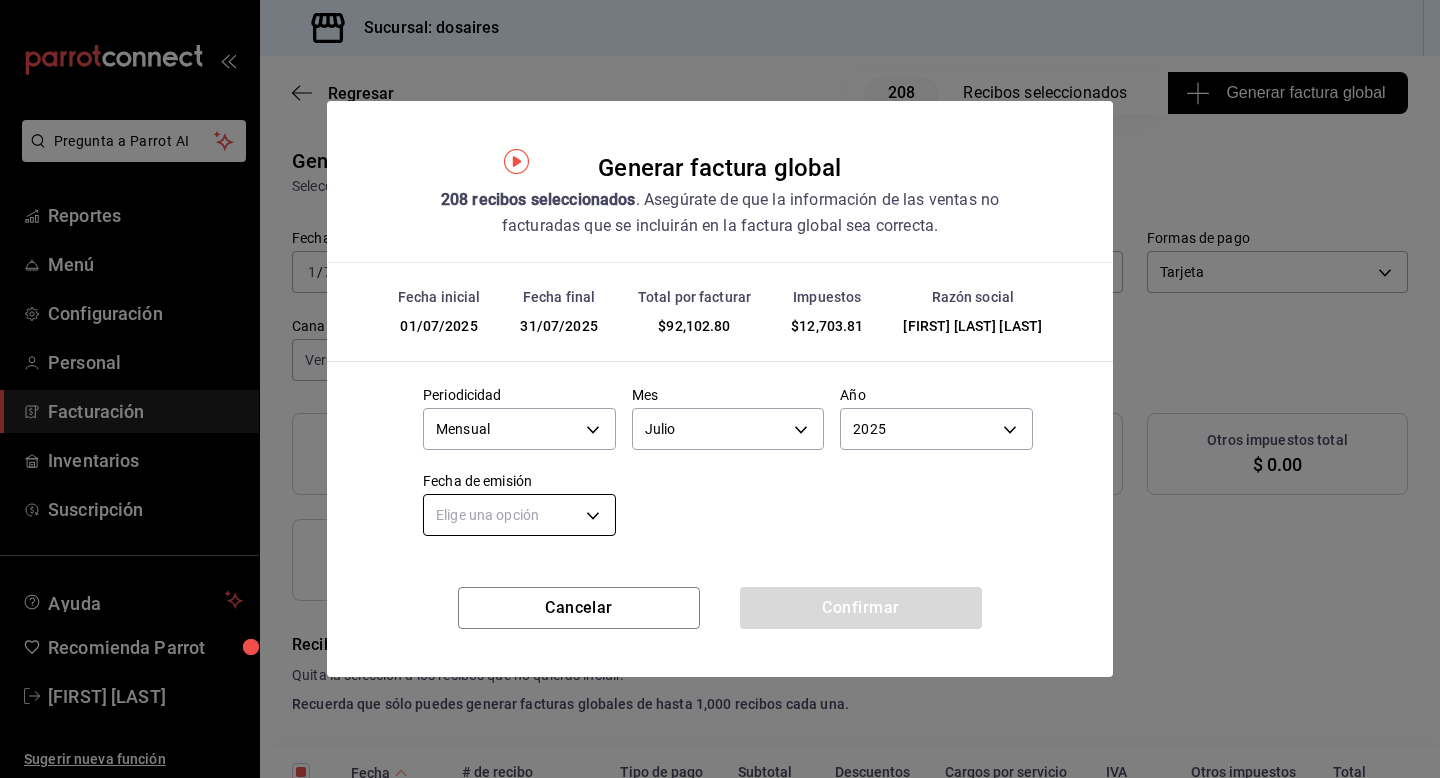 click on "Pregunta a Parrot AI Reportes   Menú   Configuración   Personal   Facturación   Inventarios   Suscripción   Ayuda Recomienda Parrot   Andrea Barenque   Sugerir nueva función   Sucursal: dosaires Regresar 208 Recibos seleccionados Generar factura global Generar factura global Selecciona las ordenes que tus clientes no facturaron para emitir tu factural global. Fecha 2025-07-01 1 / 7 / 2025 - 2025-07-31 31 / 7 / 2025 Hora inicio 00:00 Hora inicio Hora fin 23:59 Hora fin Razón social KARLA ALEXIA GARZA MARTIN DEL CAMPO c7fdb2b8-1b61-4ced-b16e-89ff1a523c54 Formas de pago Tarjeta CARD Canal de venta Ver todas PARROT,UBER_EATS,RAPPI,DIDI_FOOD,ONLINE Marcas Ver todas 451b0807-9890-4e22-b6a3-b2d3e5a42641 Ingresos totales $ 79,398.99 Descuentos totales $ 2,815.20 IVA Total $ 12,703.81 Otros impuestos total $ 0.00 Total por facturar $ 92,102.80 Recibos Quita la selección a los recibos que no quieras incluir. Recuerda que sólo puedes generar facturas globales de hasta 1,000 recibos cada una. Fecha # de recibo" at bounding box center [720, 389] 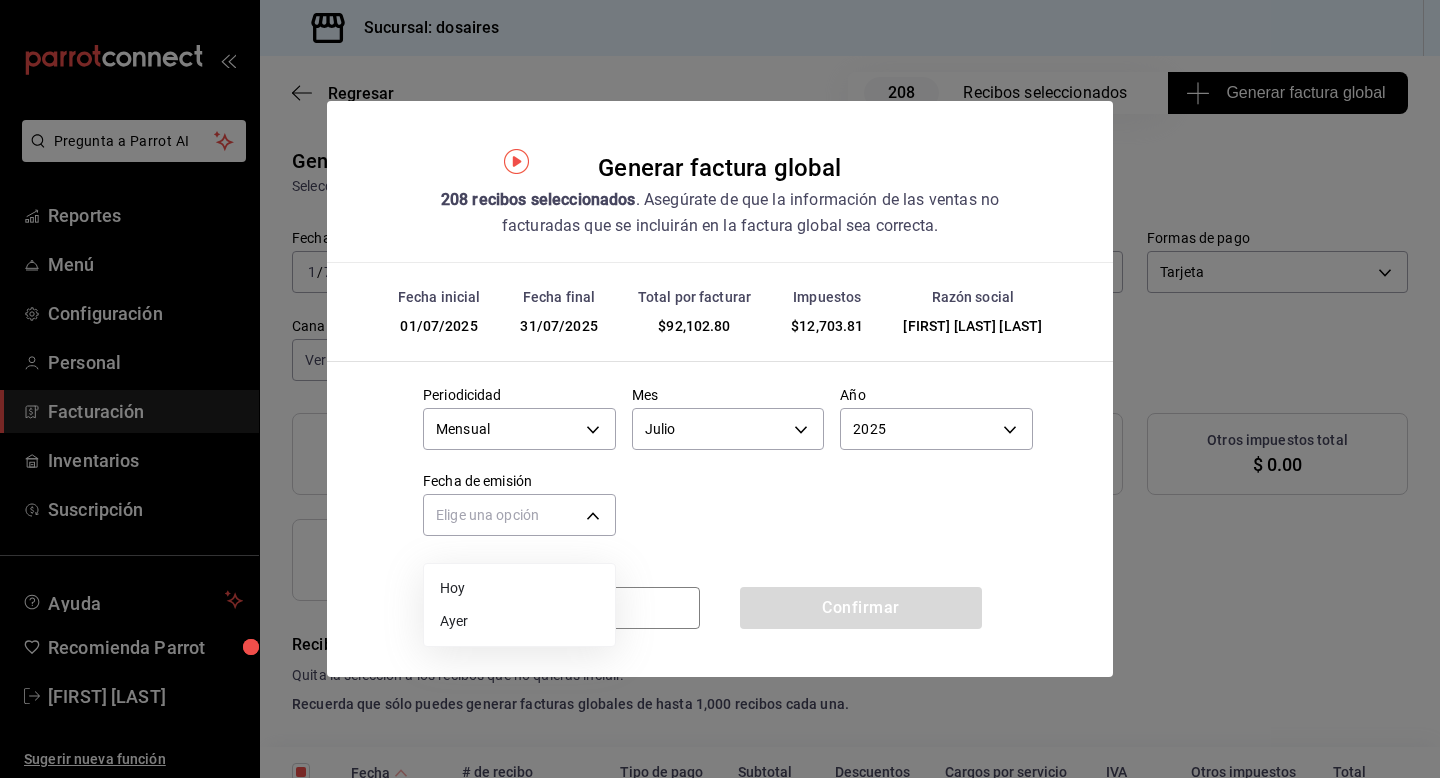 click on "Hoy" at bounding box center [519, 588] 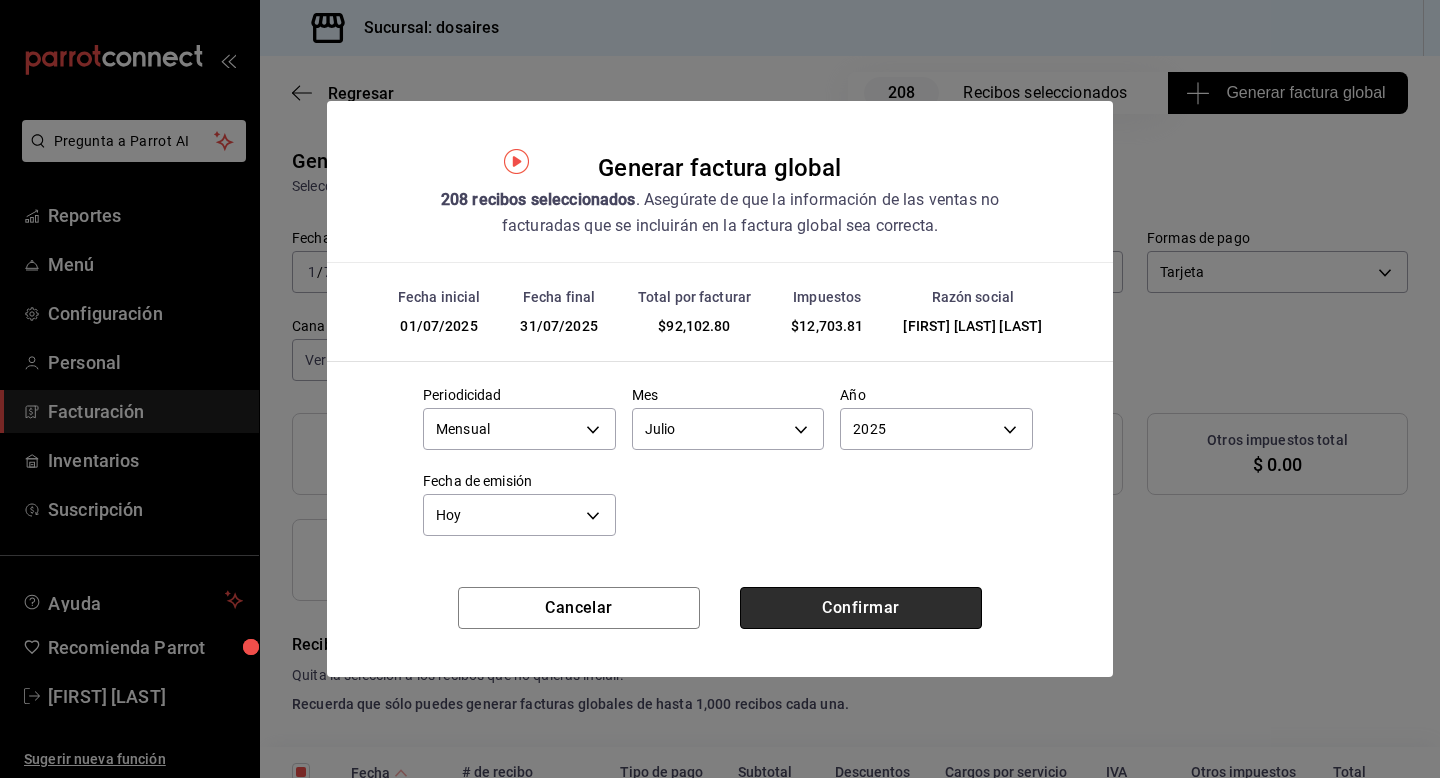 click on "Confirmar" at bounding box center (861, 608) 